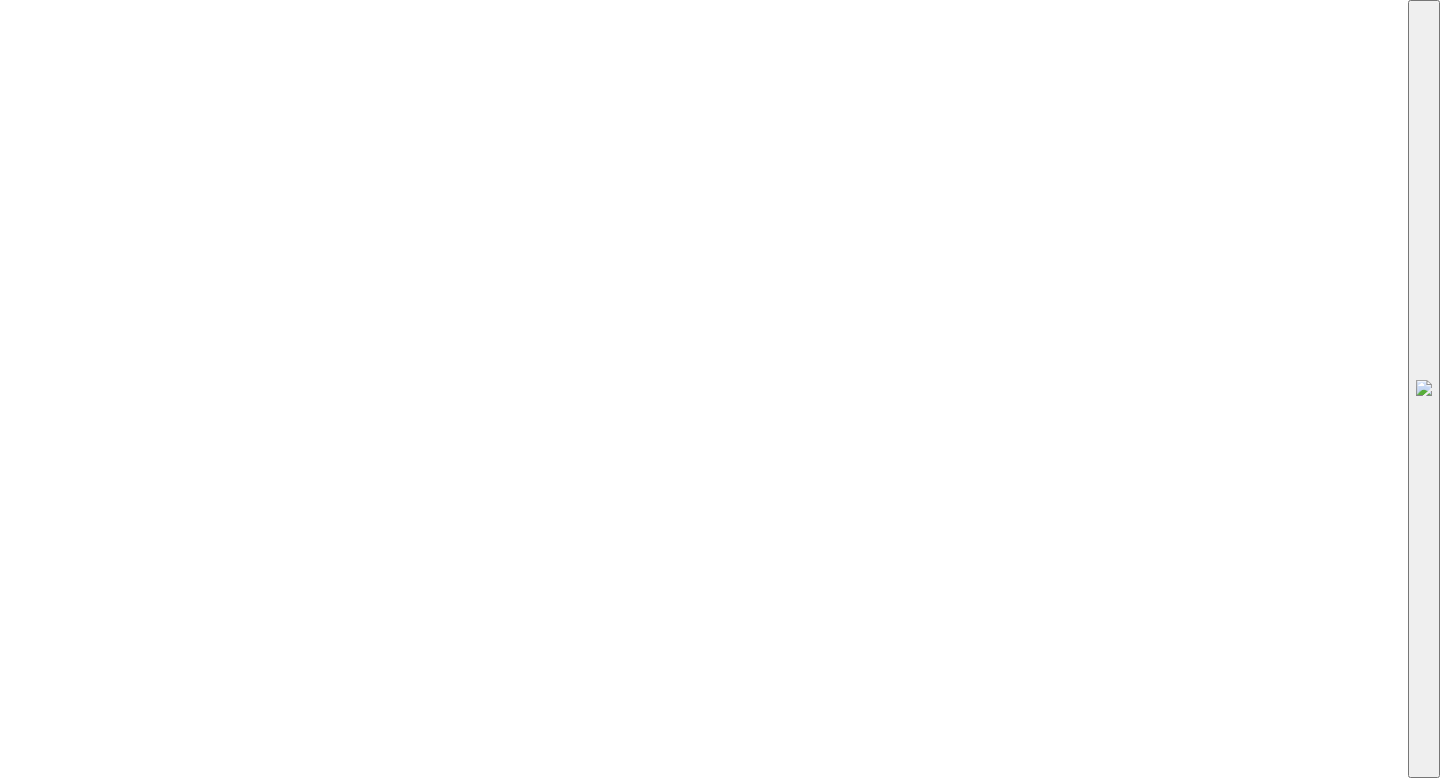 scroll, scrollTop: 0, scrollLeft: 0, axis: both 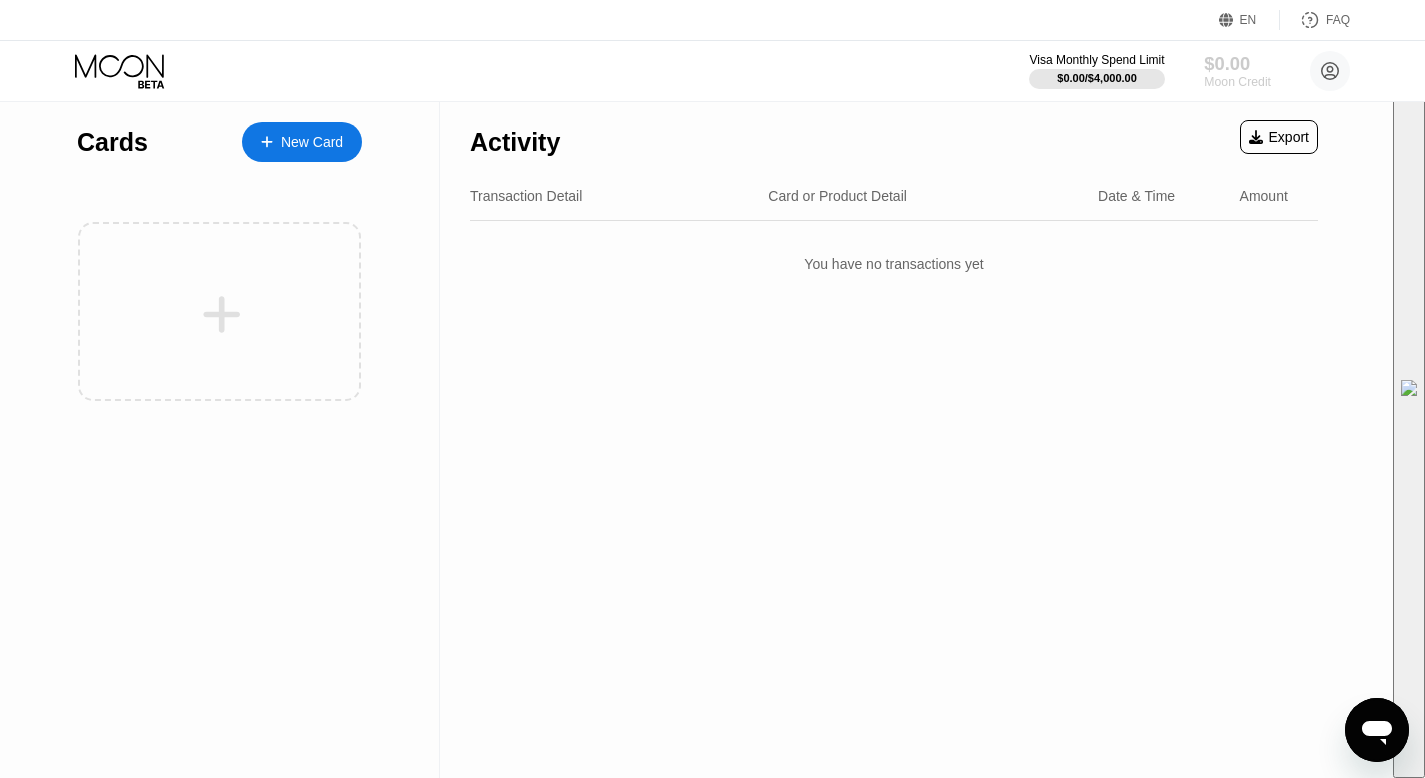 click on "$0.00" at bounding box center [1237, 63] 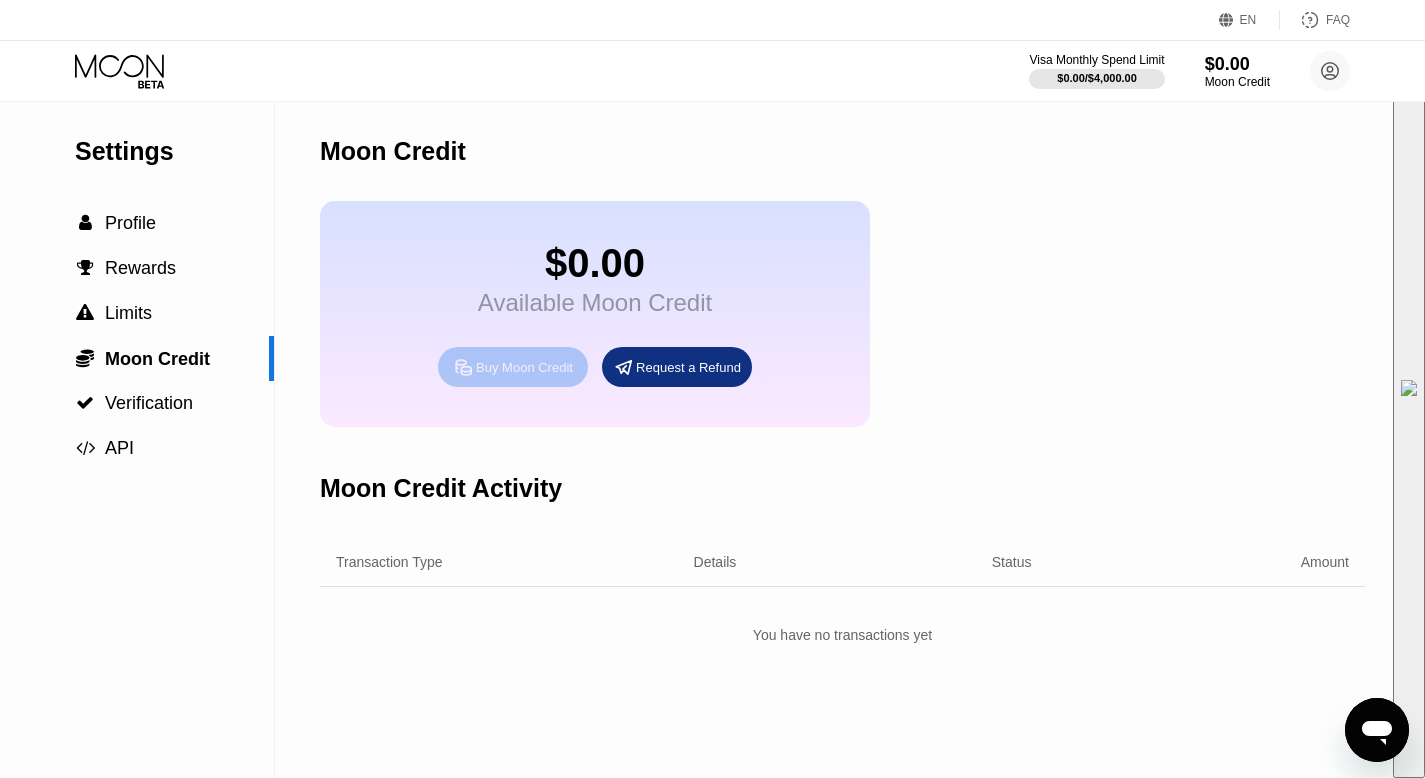 click on "Buy Moon Credit" at bounding box center (524, 367) 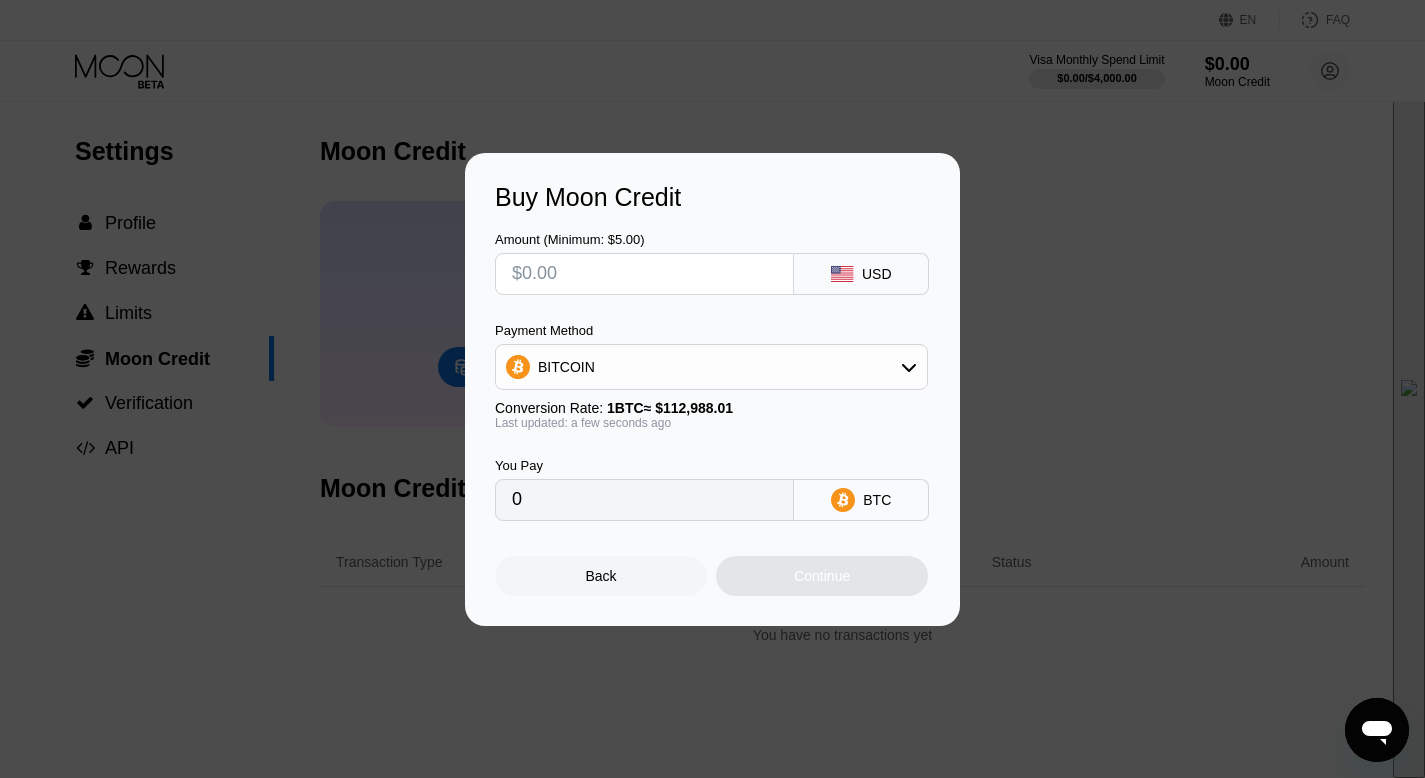 click at bounding box center (644, 274) 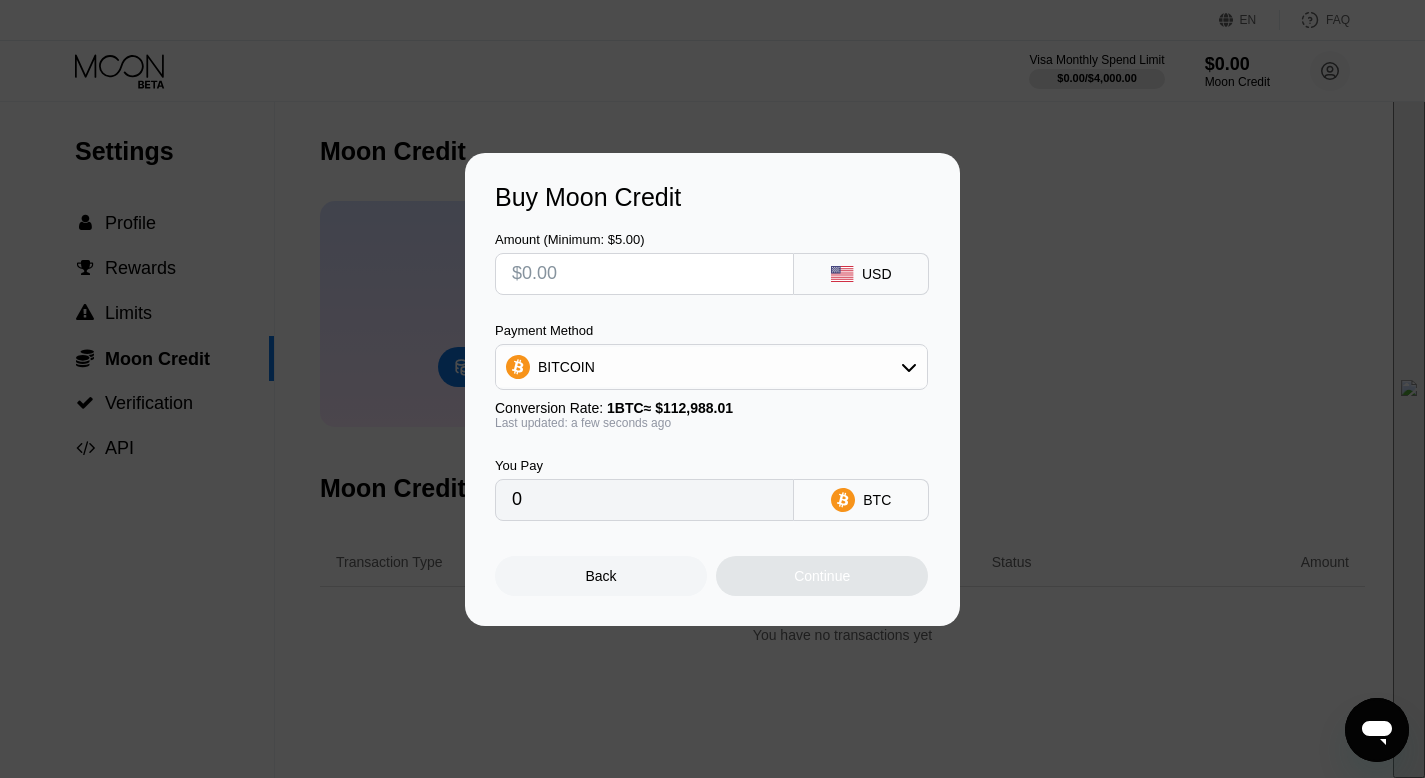 type on "$1" 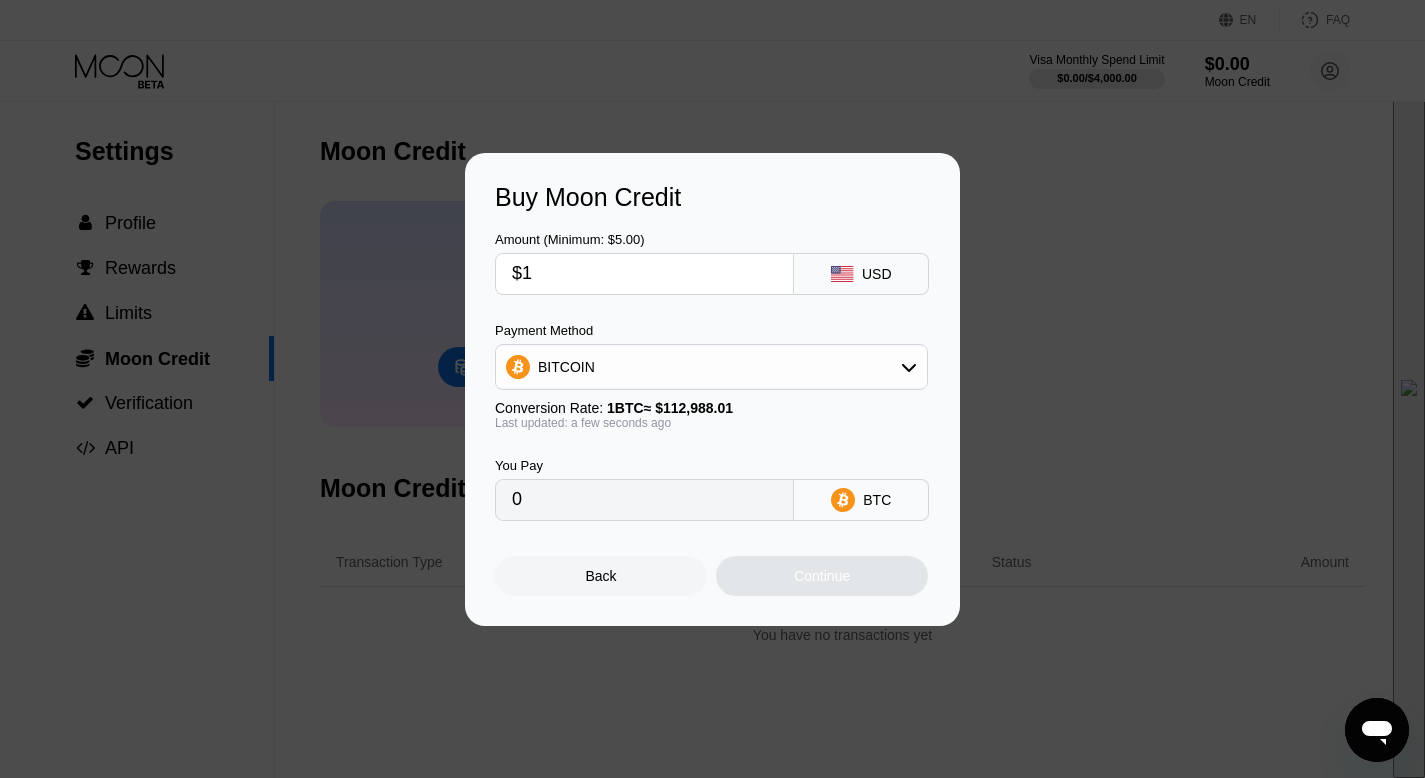 type on "0.00000886" 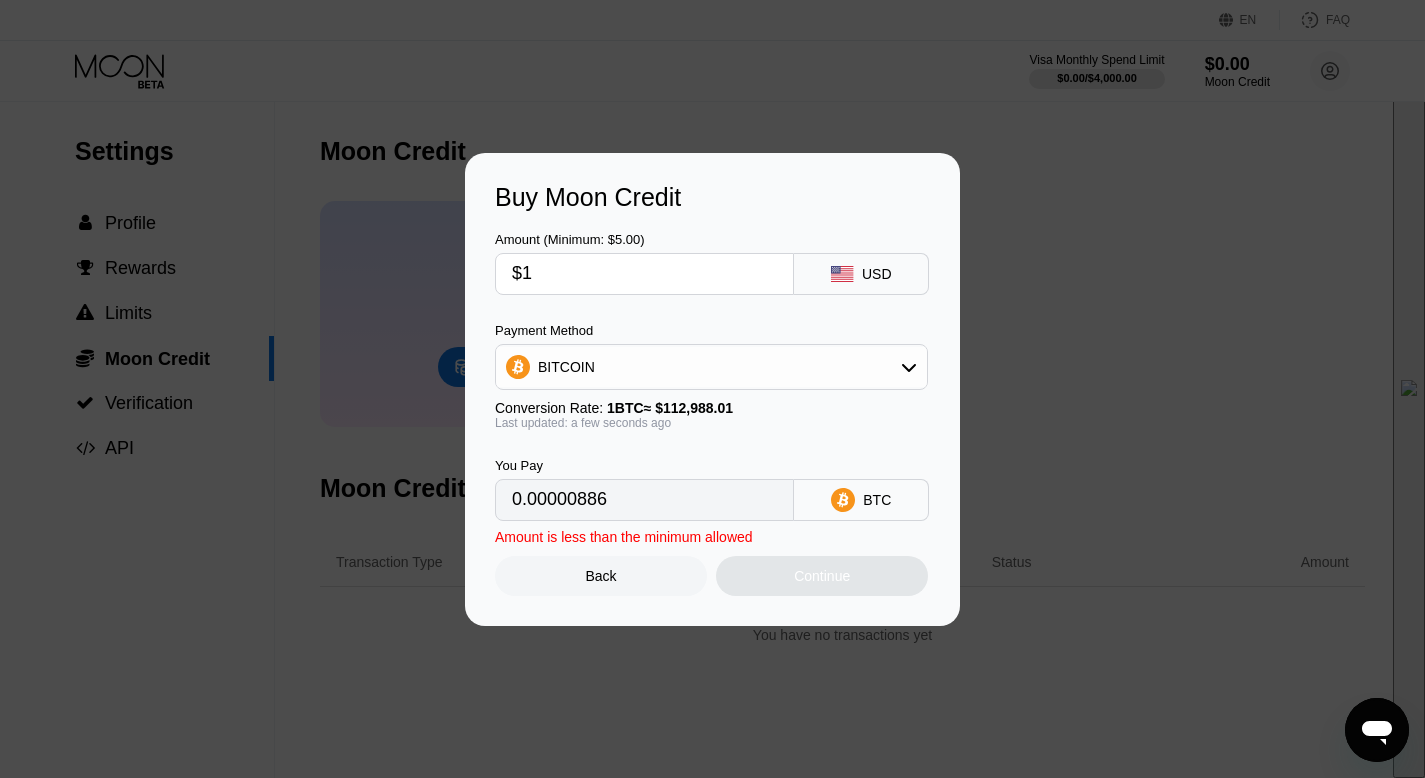 type on "$10" 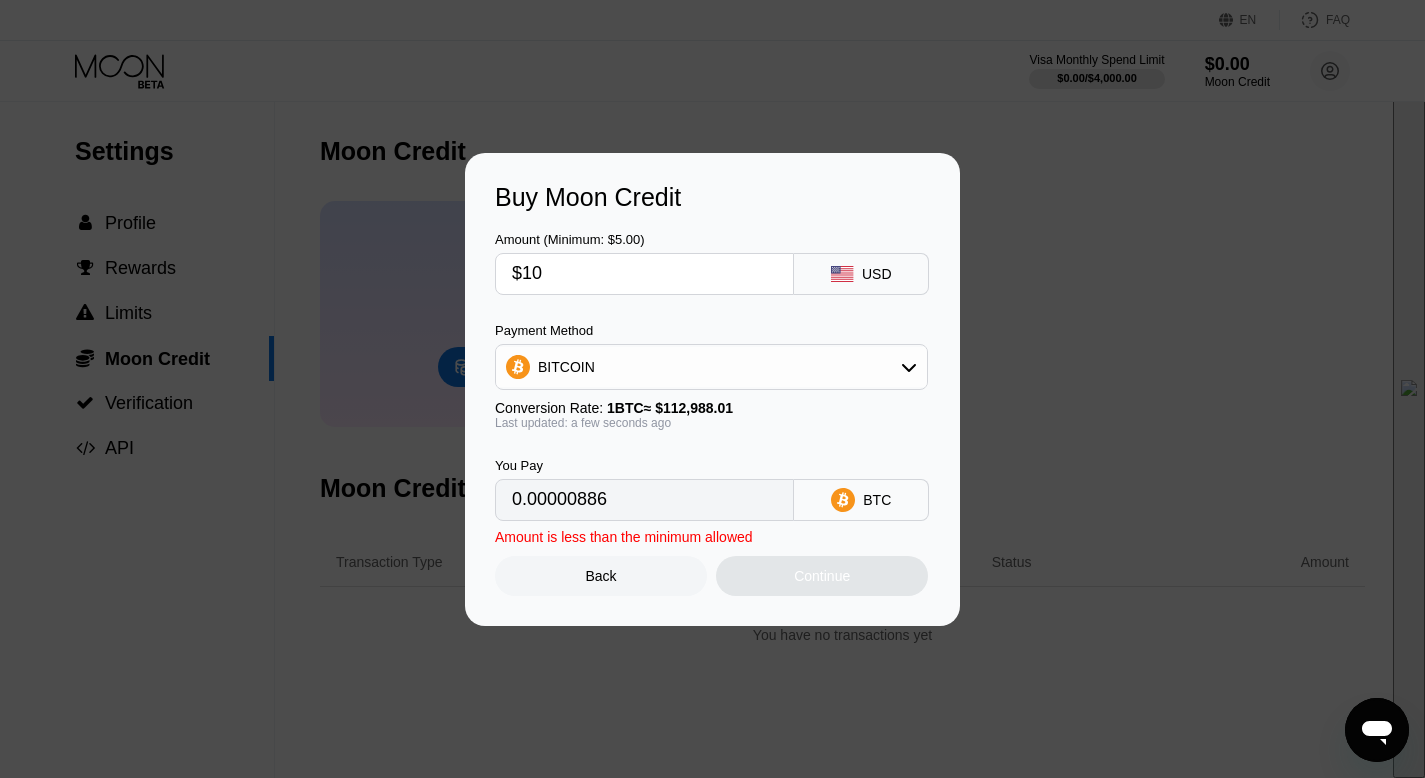 type on "0.00008851" 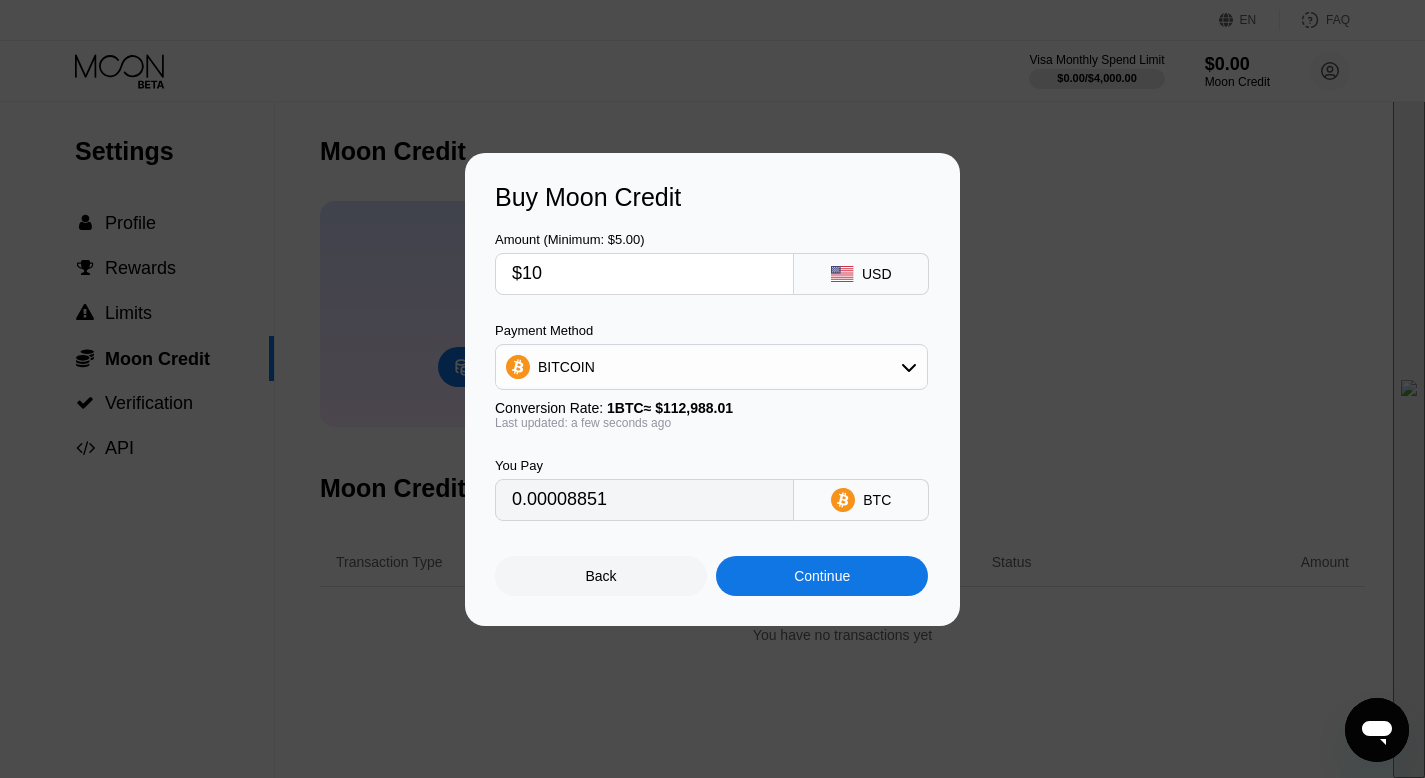 type on "$100" 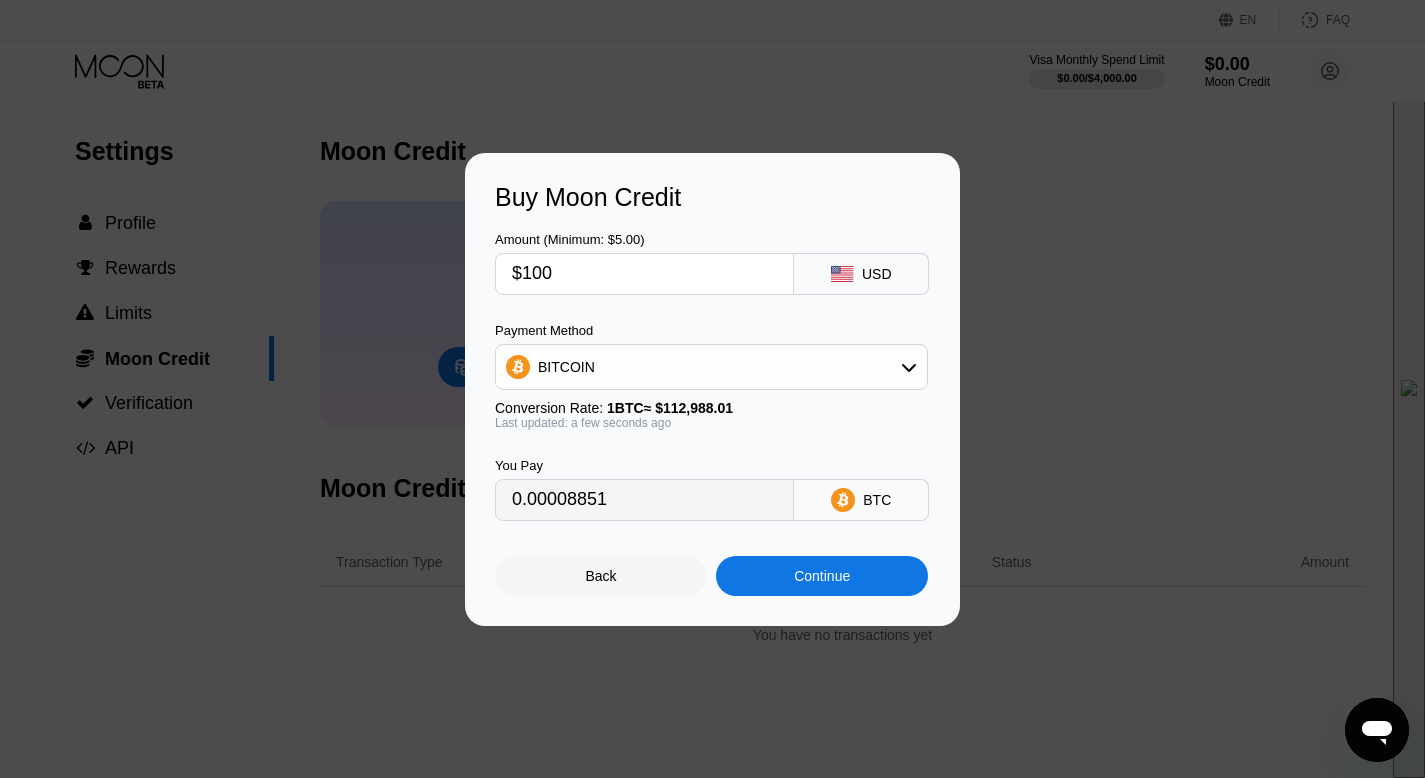 type on "0.00088505" 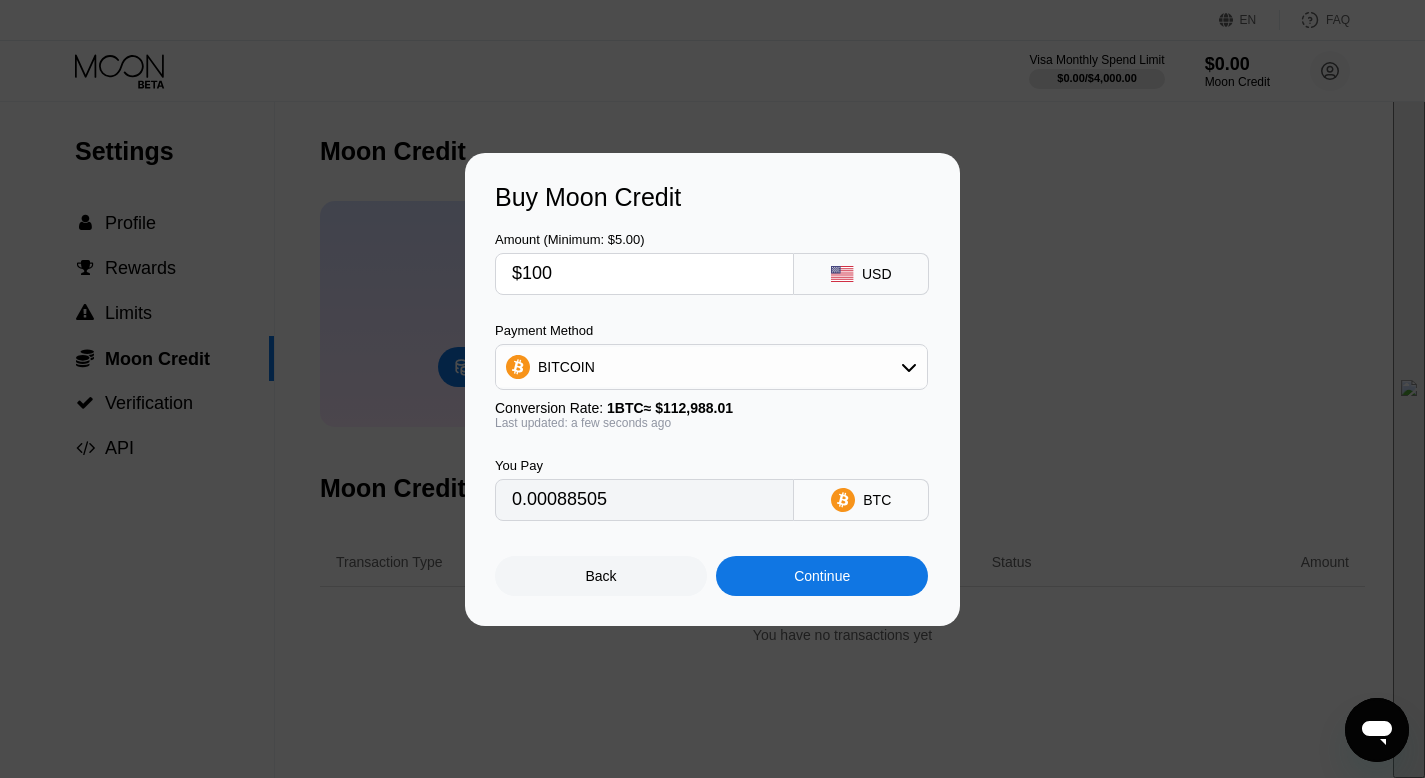type on "$100" 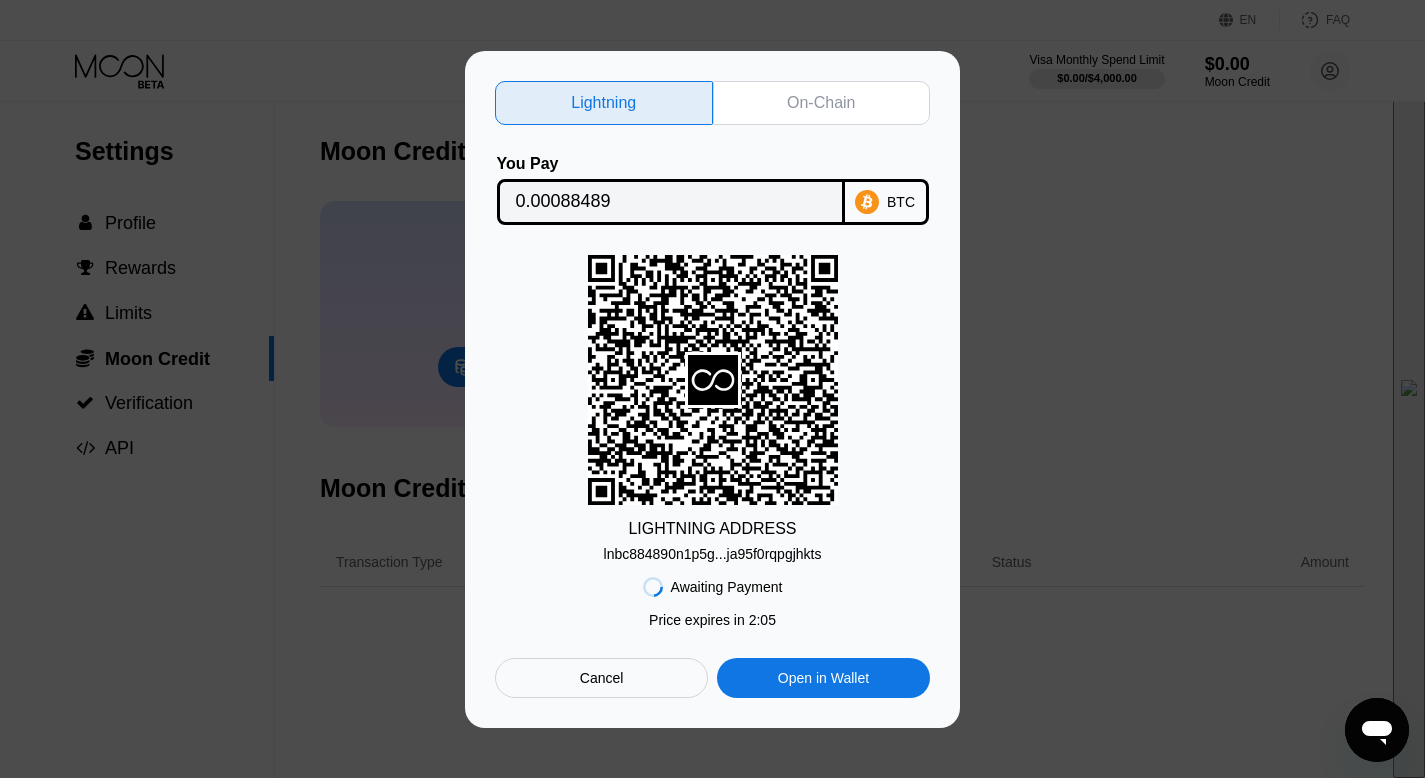 click on "BTC" at bounding box center [901, 202] 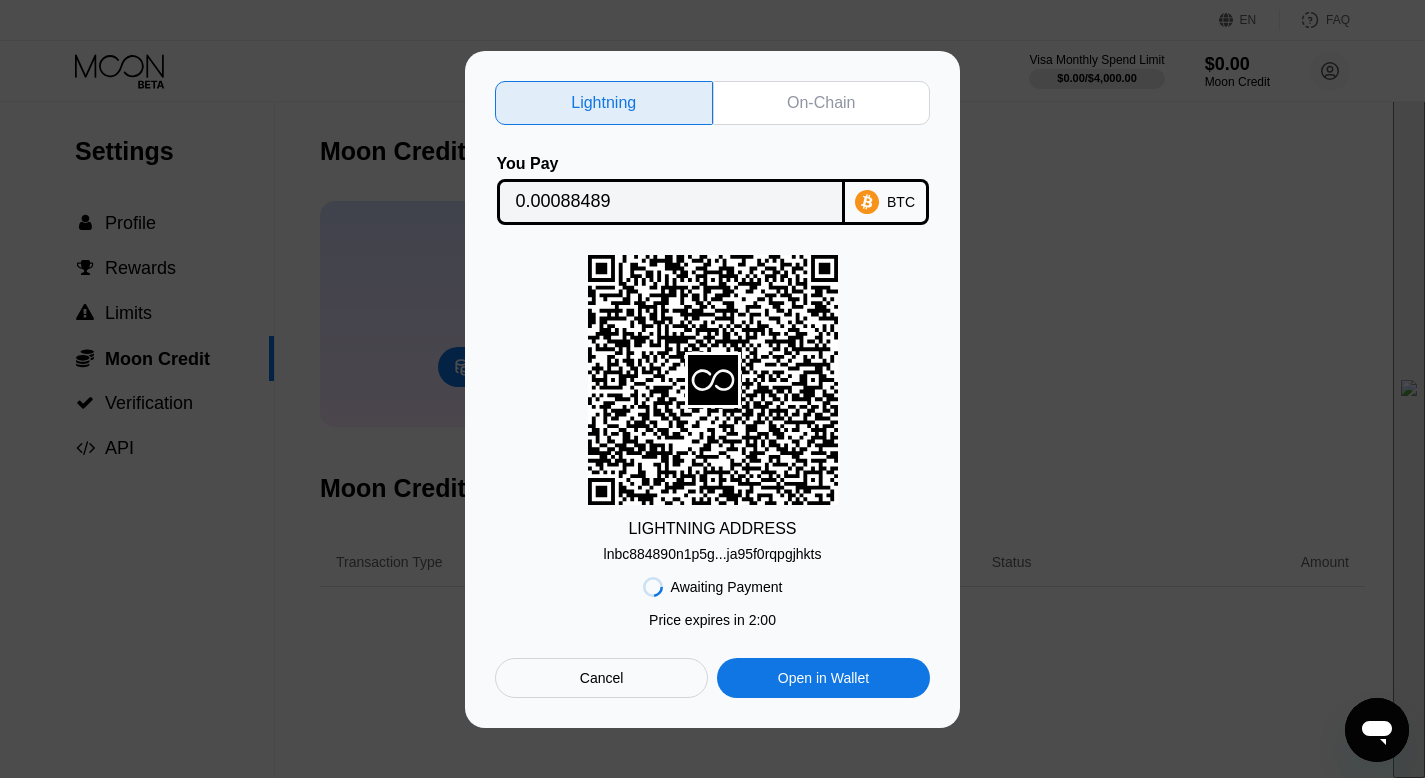 click on "Open in Wallet" at bounding box center (823, 678) 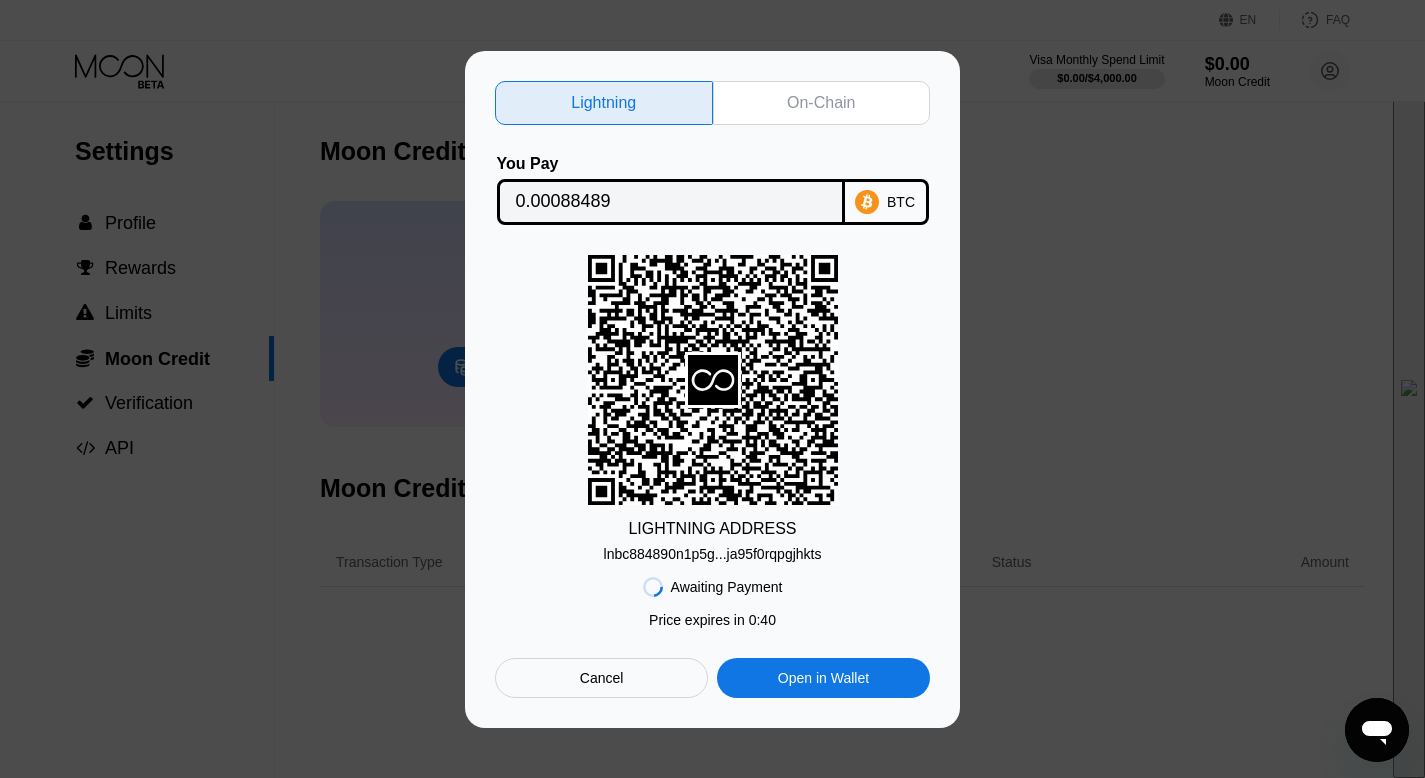 click on "On-Chain" at bounding box center [821, 103] 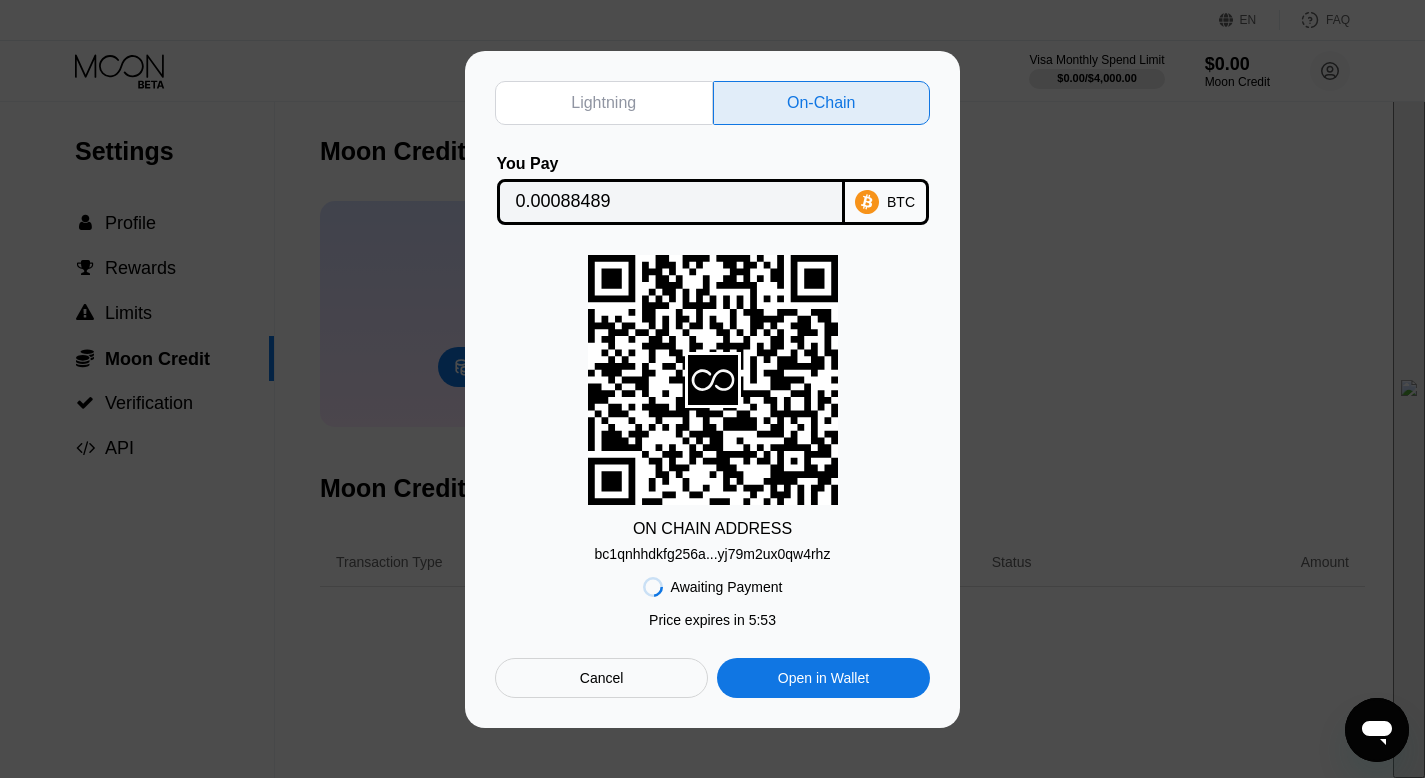 click on "bc1qnhhdkfg256a...yj79m2ux0qw4rhz" at bounding box center (713, 554) 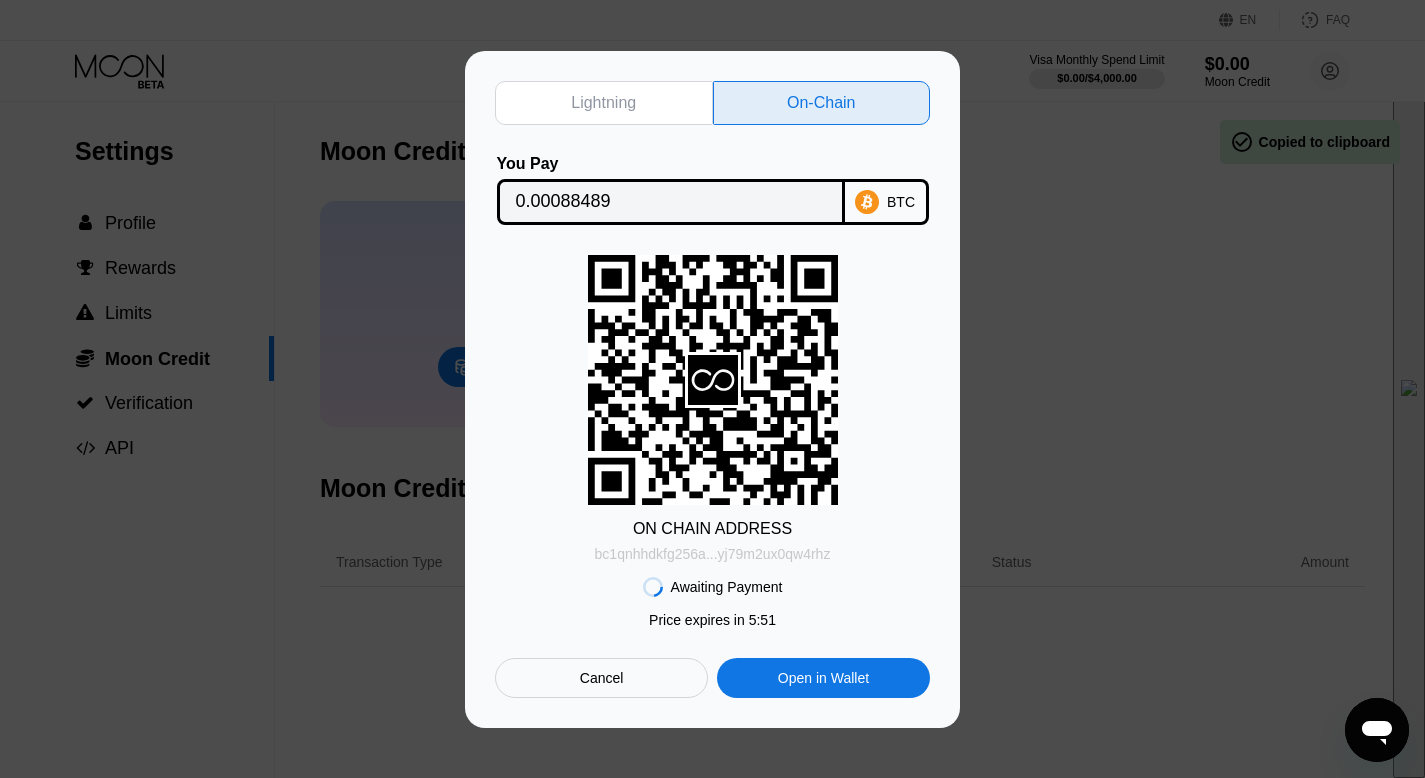 click on "bc1qnhhdkfg256a...yj79m2ux0qw4rhz" at bounding box center [713, 554] 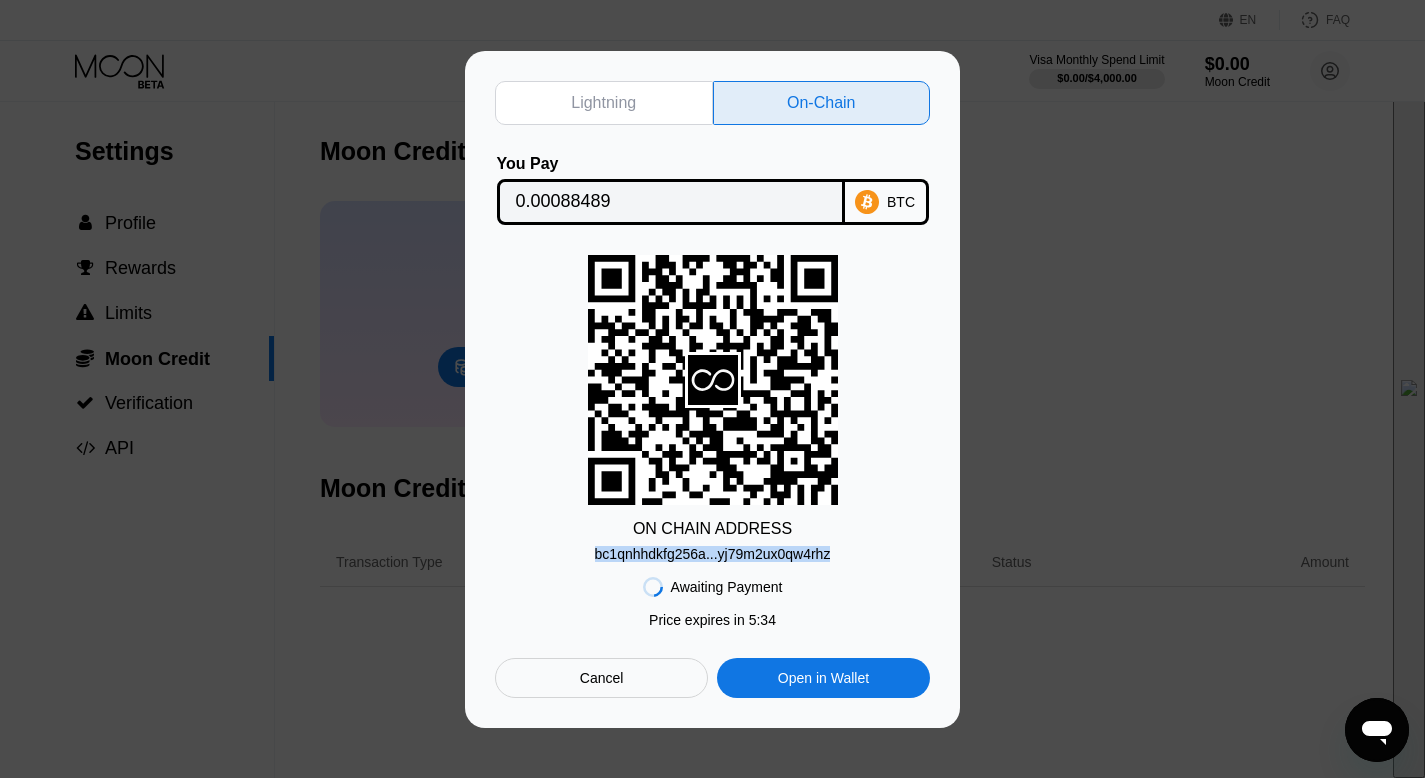 drag, startPoint x: 846, startPoint y: 558, endPoint x: 572, endPoint y: 558, distance: 274 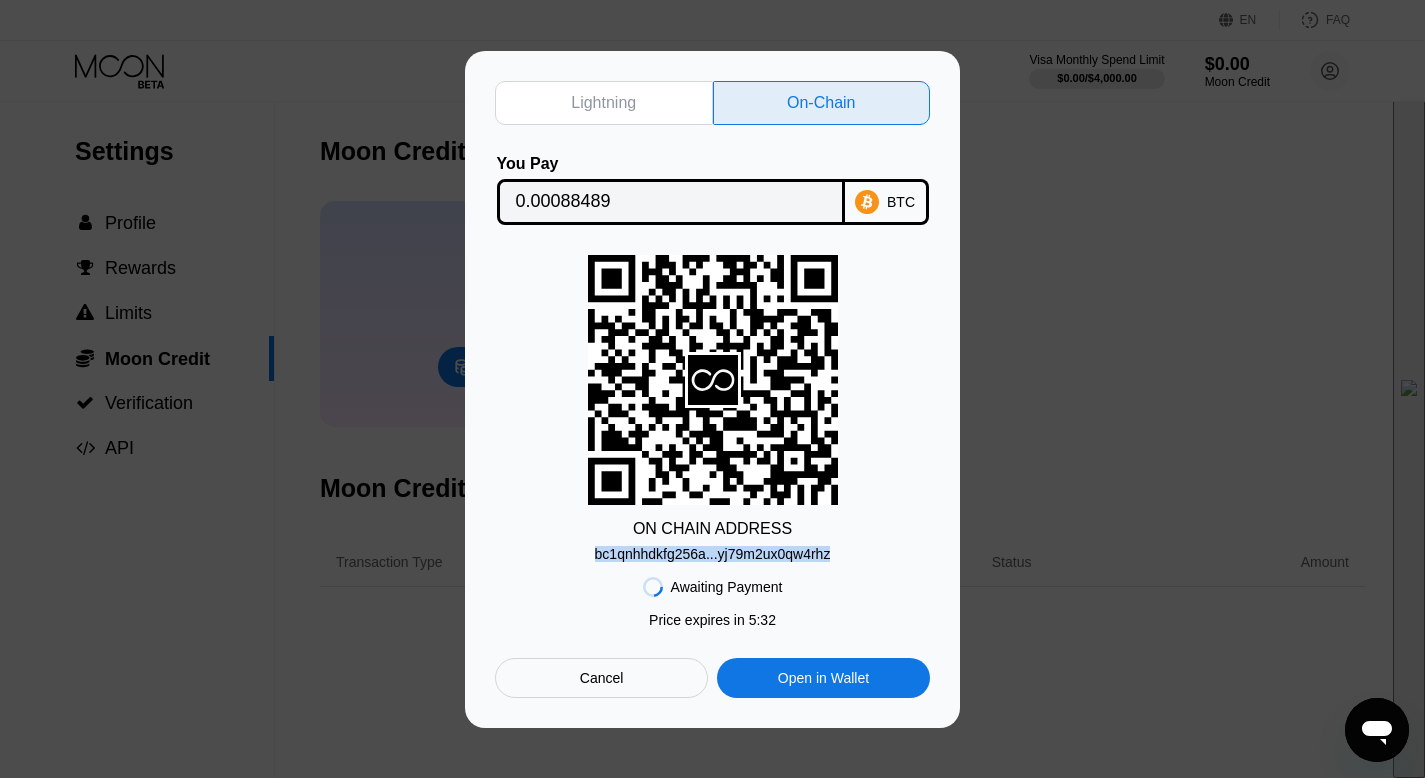 click on "ON CHAIN   ADDRESS bc1qnhhdkfg256a...yj79m2ux0qw4rhz" at bounding box center (712, 408) 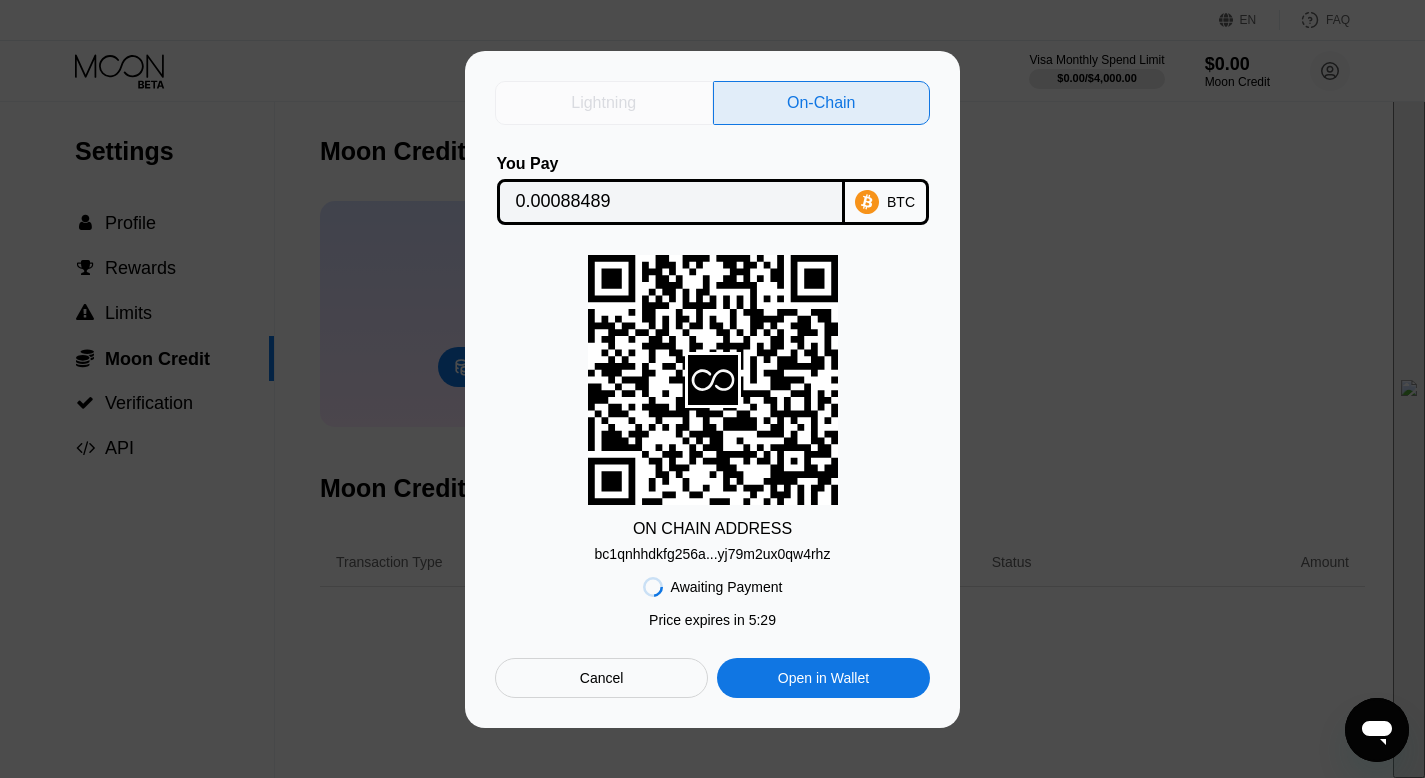 click on "Lightning" at bounding box center (603, 103) 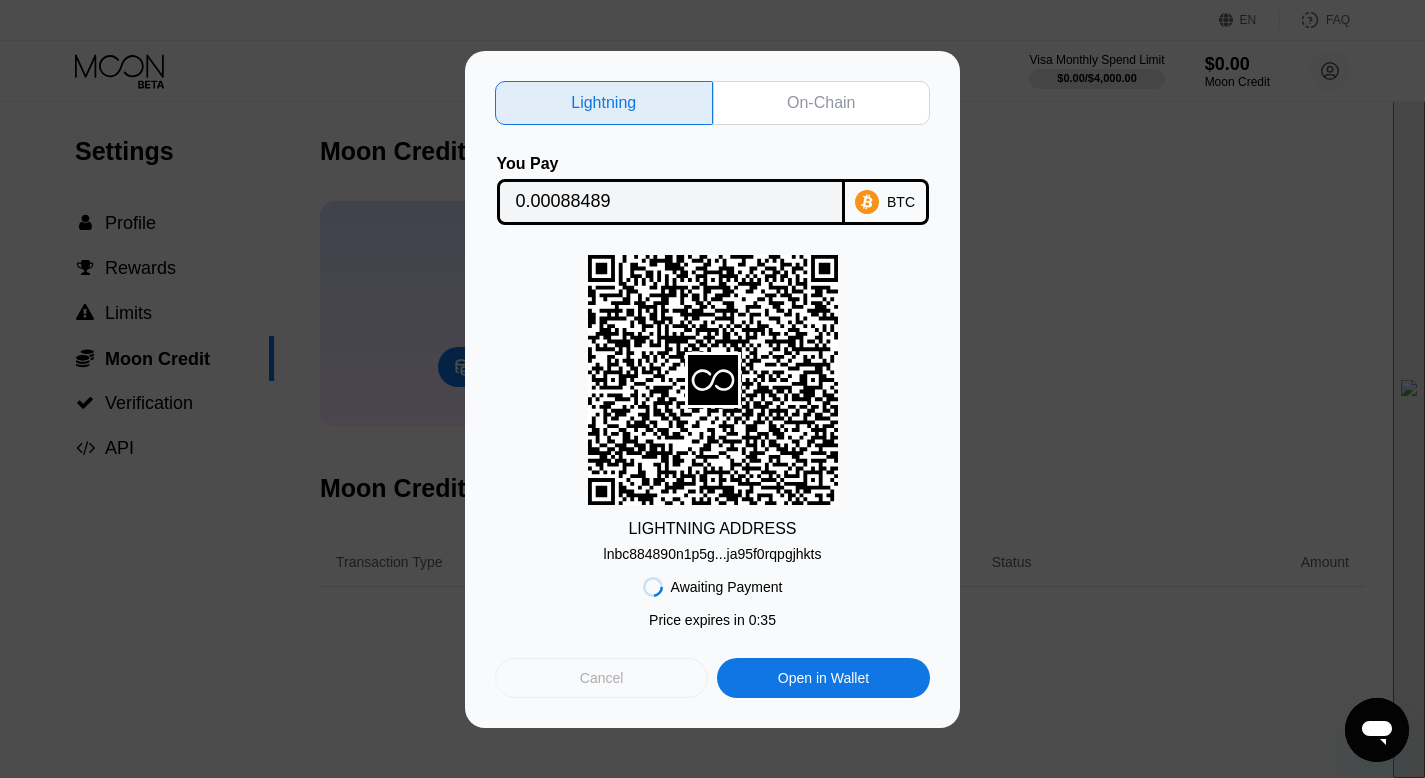 click on "Cancel" at bounding box center [602, 678] 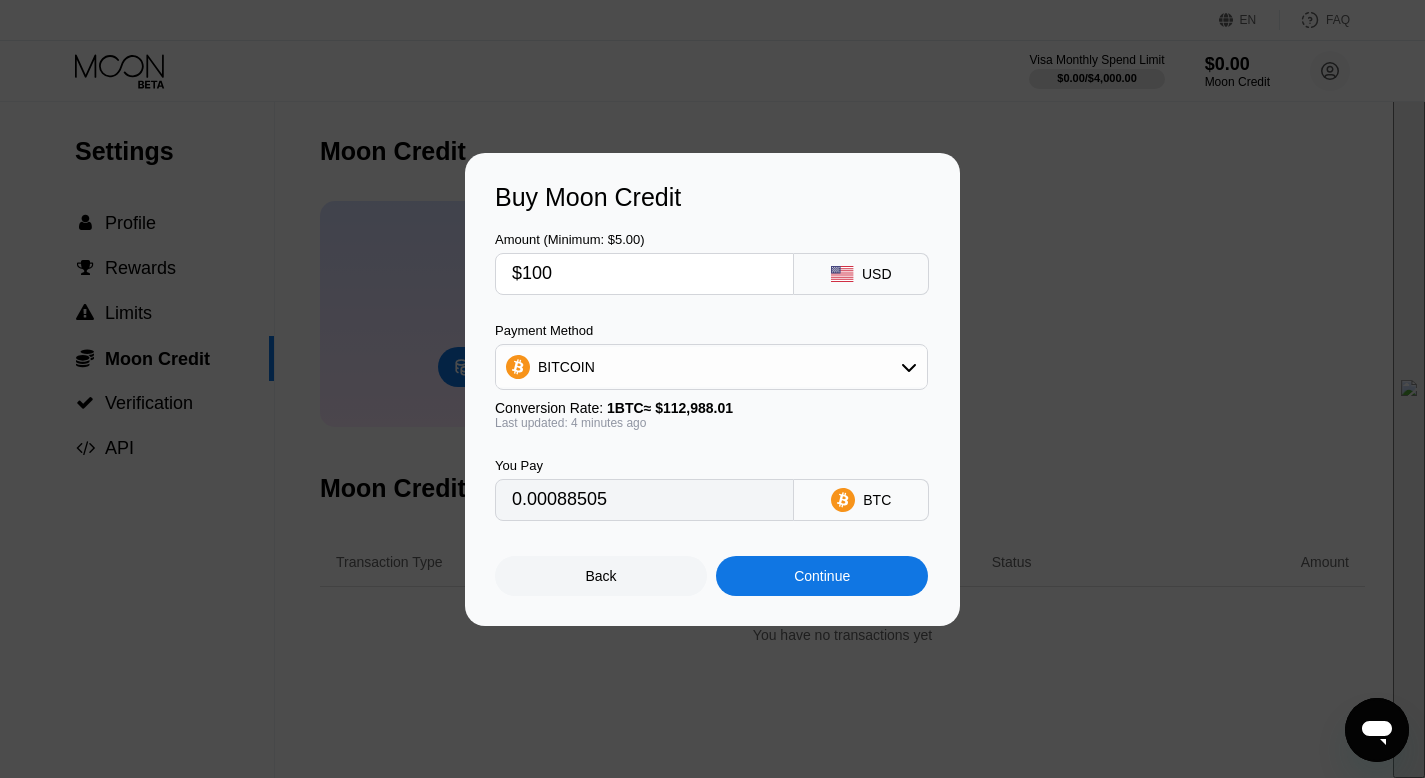 type on "0.00088465" 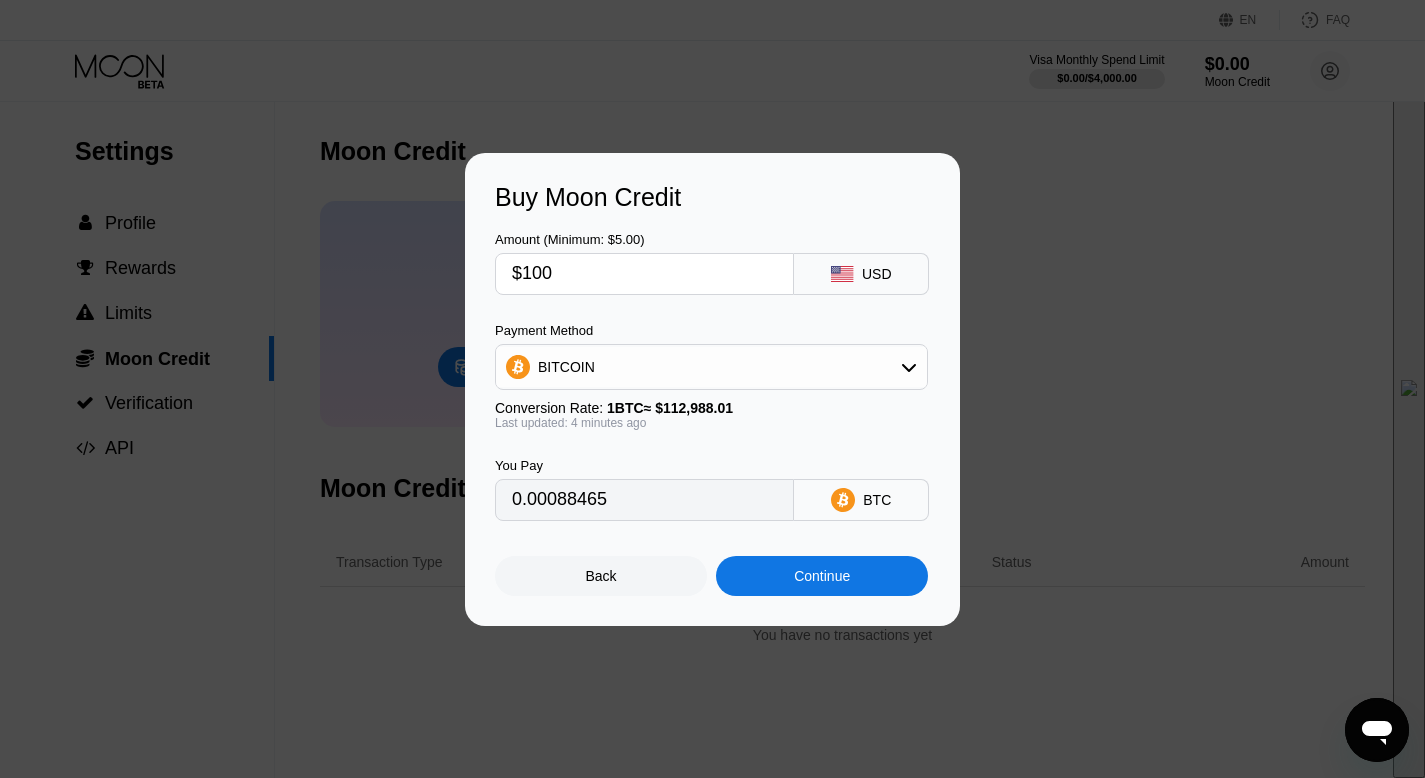 click on "BITCOIN" at bounding box center [711, 367] 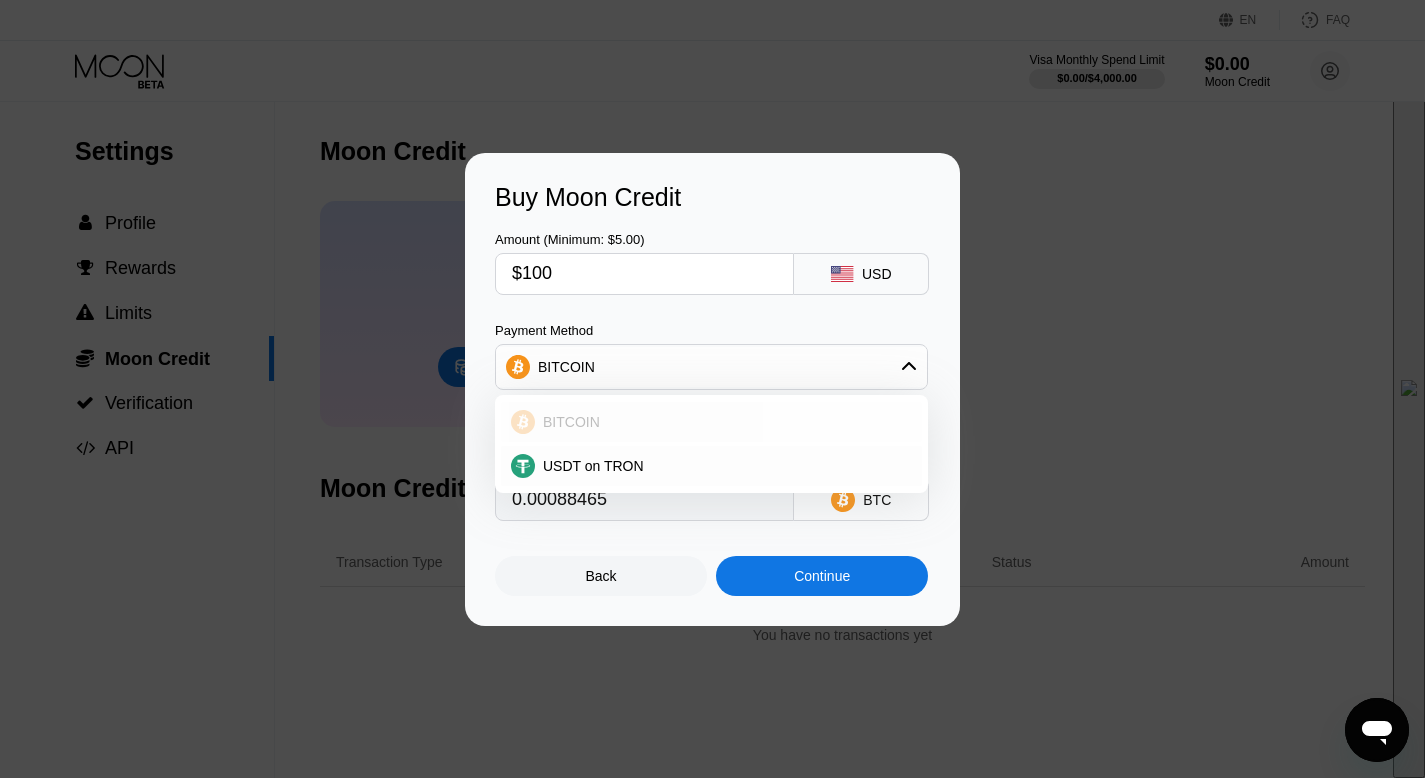 click on "BITCOIN" at bounding box center (571, 422) 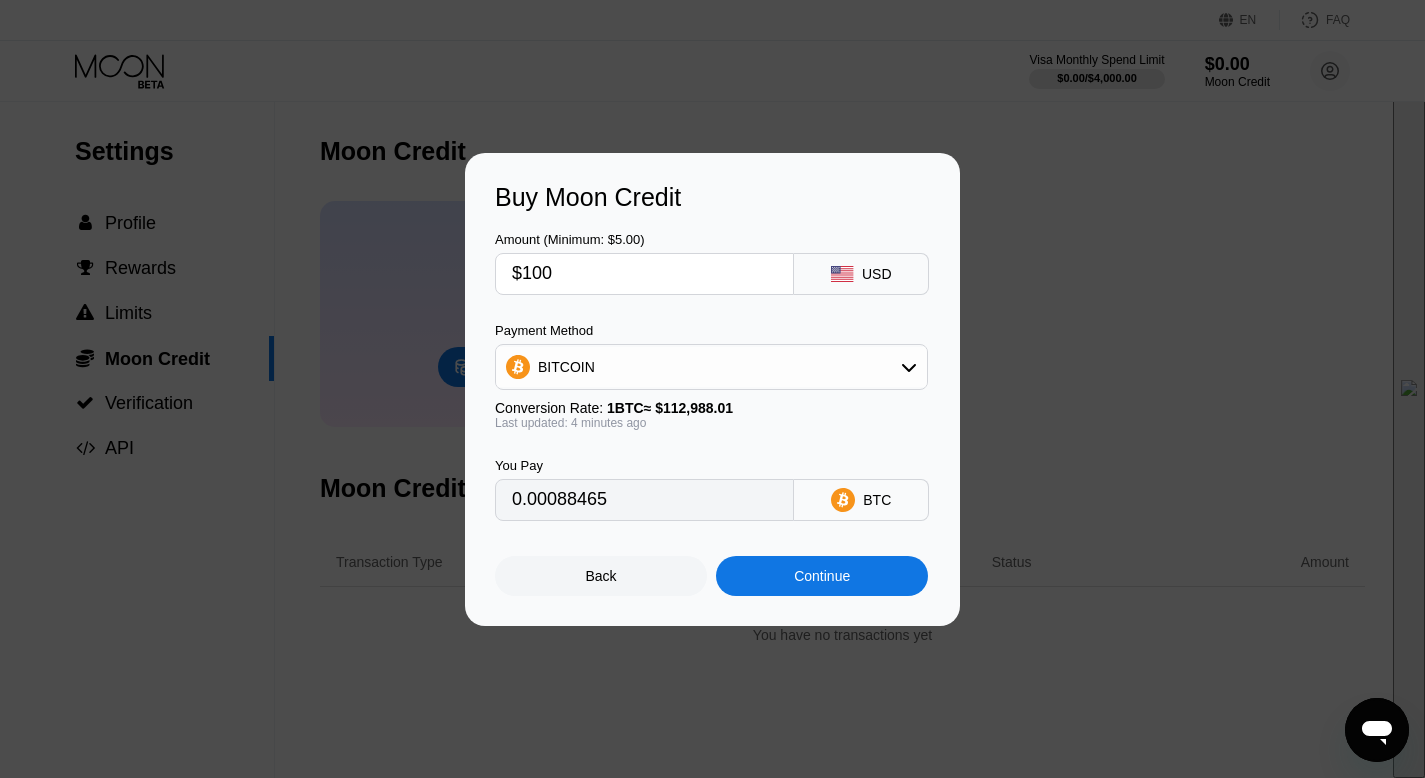 click on "BTC" at bounding box center [861, 500] 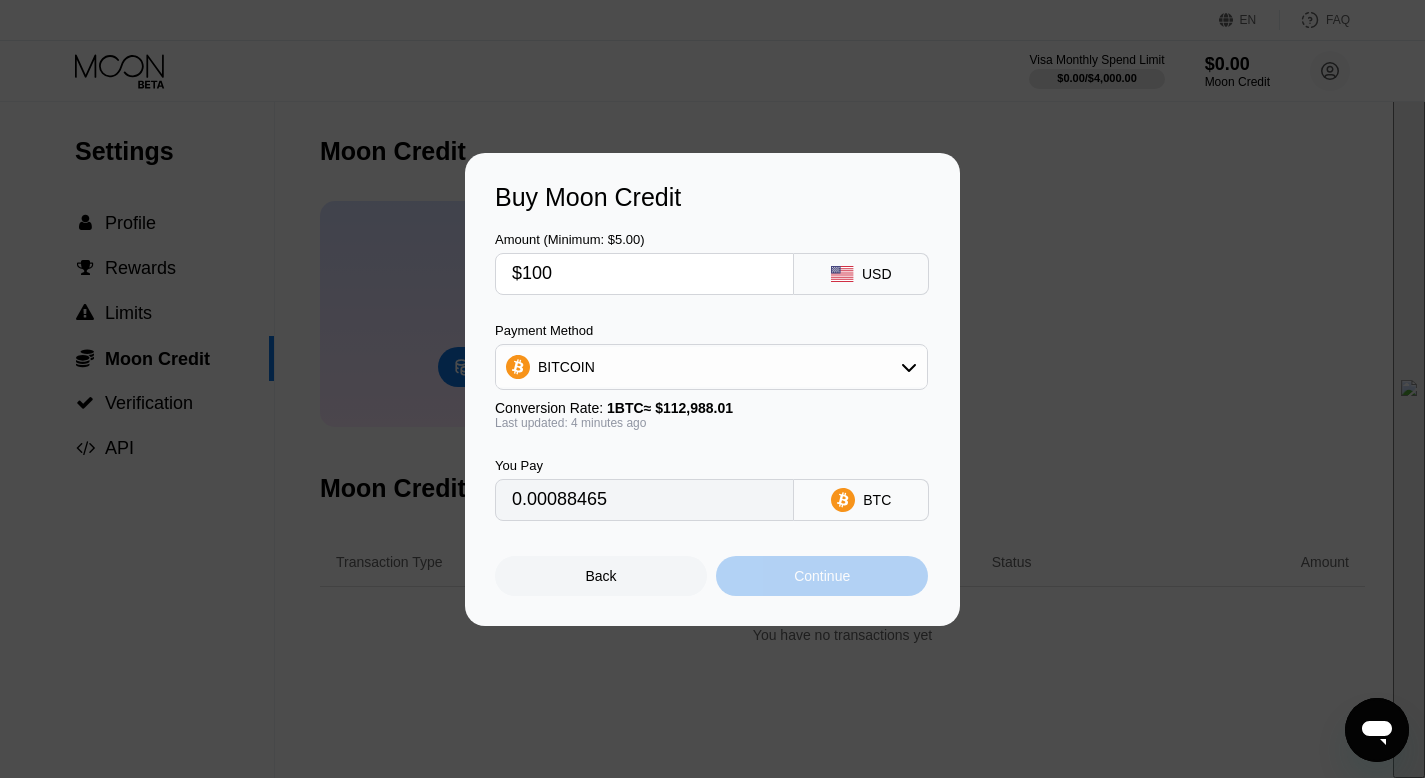 click on "Continue" at bounding box center [822, 576] 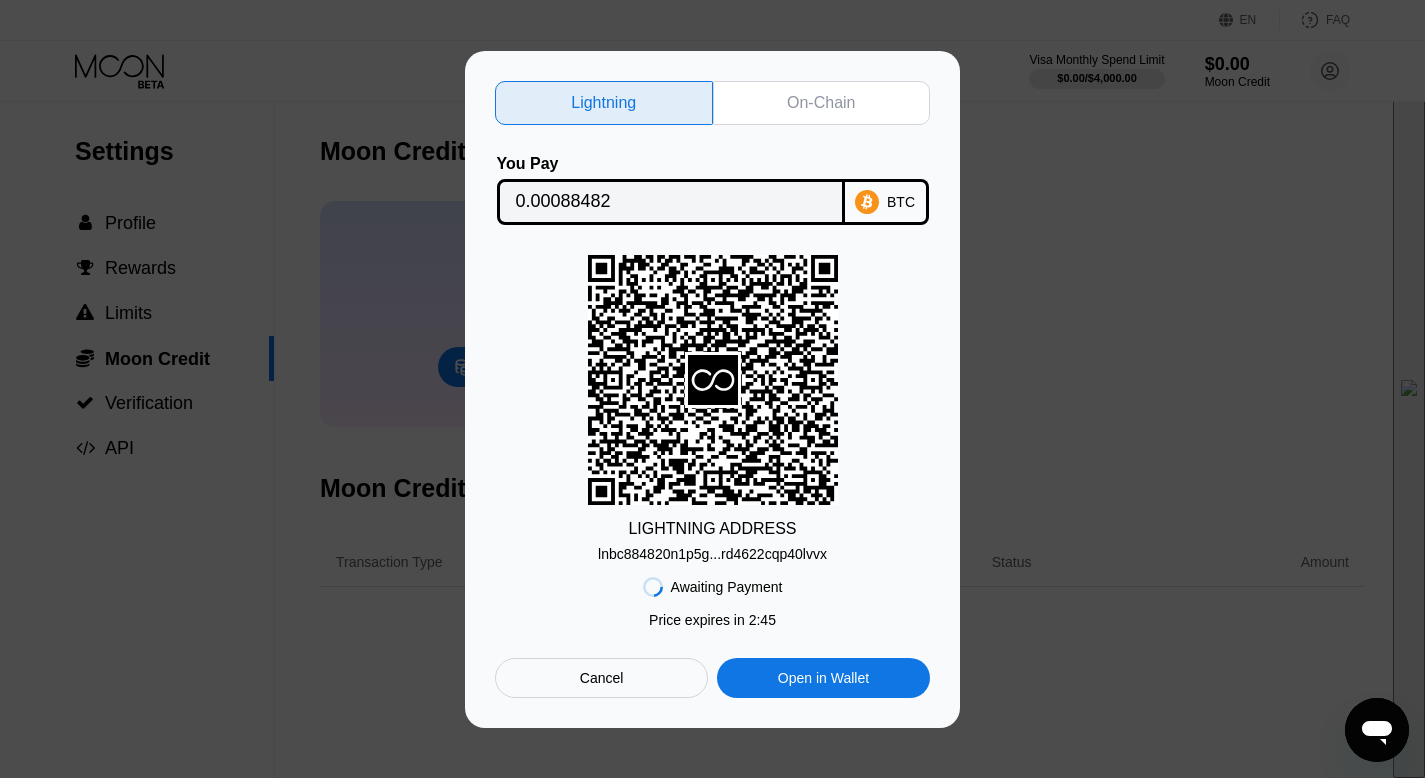 click on "LIGHTNING   ADDRESS lnbc884820n1p5g...rd4622cqp40lvvx" at bounding box center [712, 408] 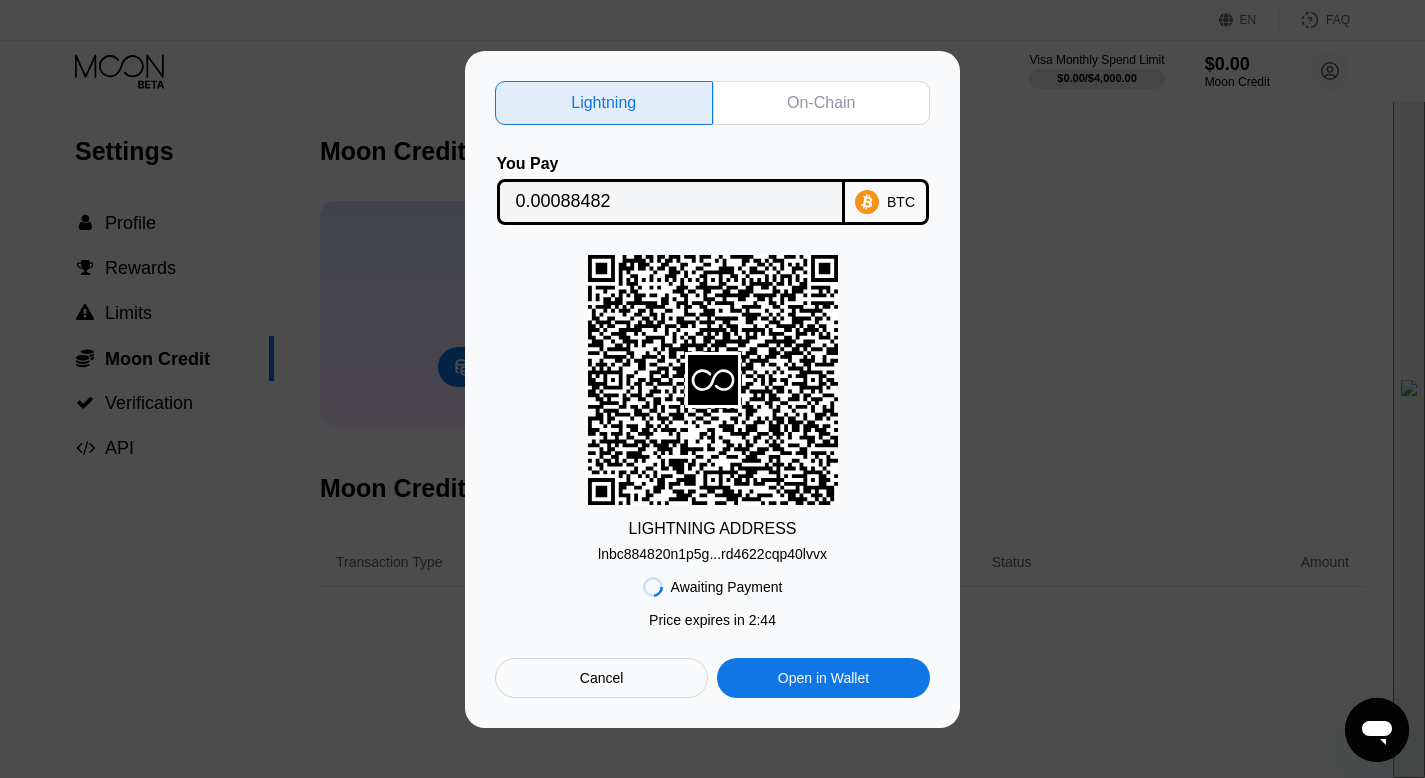click on "LIGHTNING   ADDRESS lnbc884820n1p5g...rd4622cqp40lvvx" at bounding box center [712, 408] 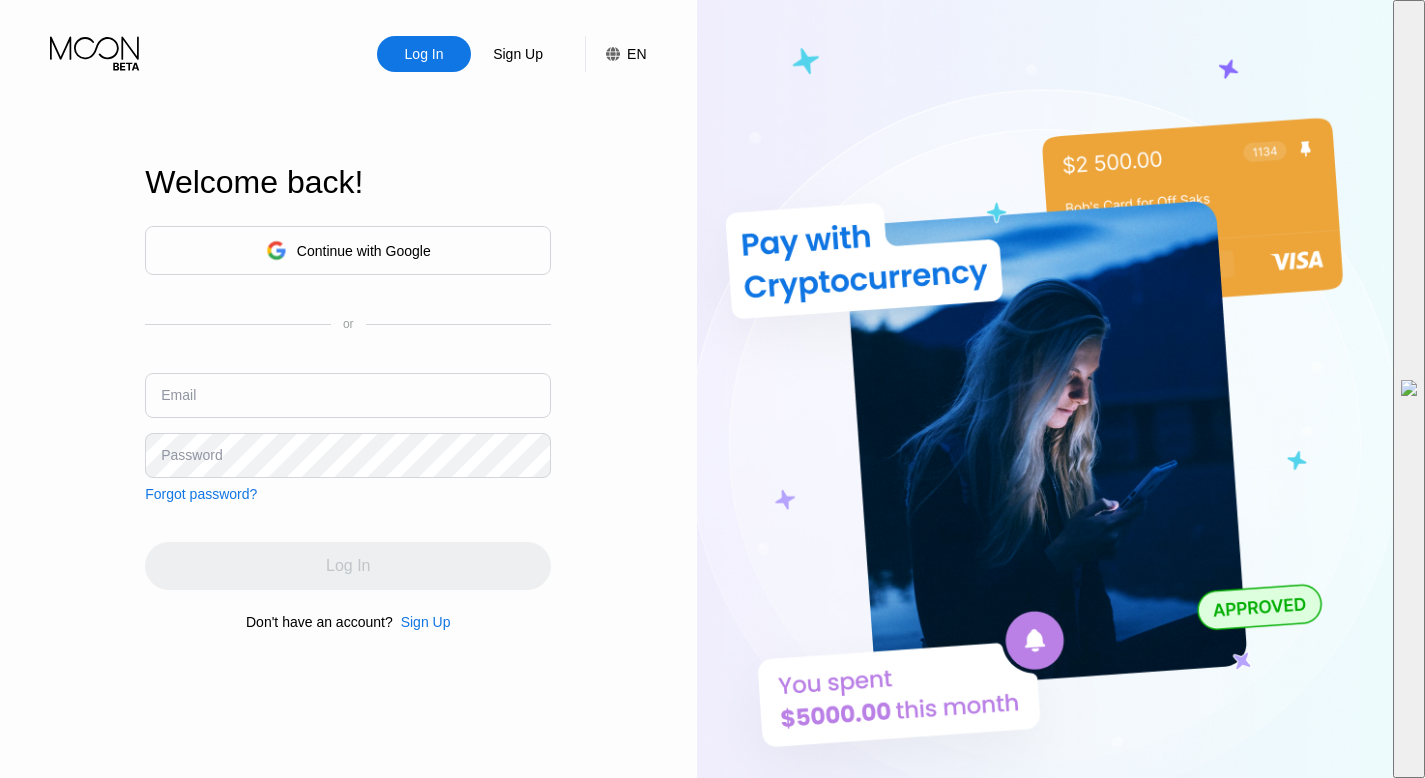 scroll, scrollTop: 0, scrollLeft: 0, axis: both 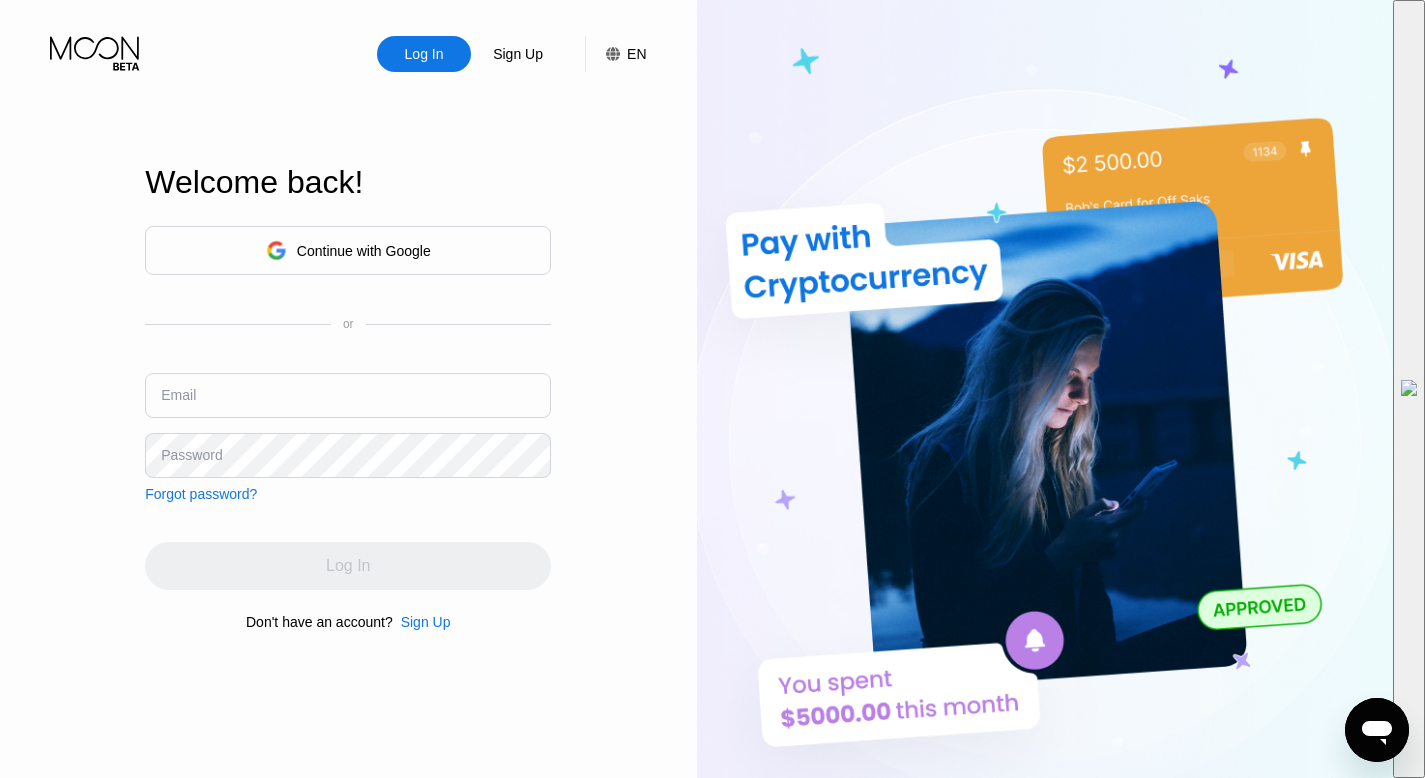 click at bounding box center [348, 395] 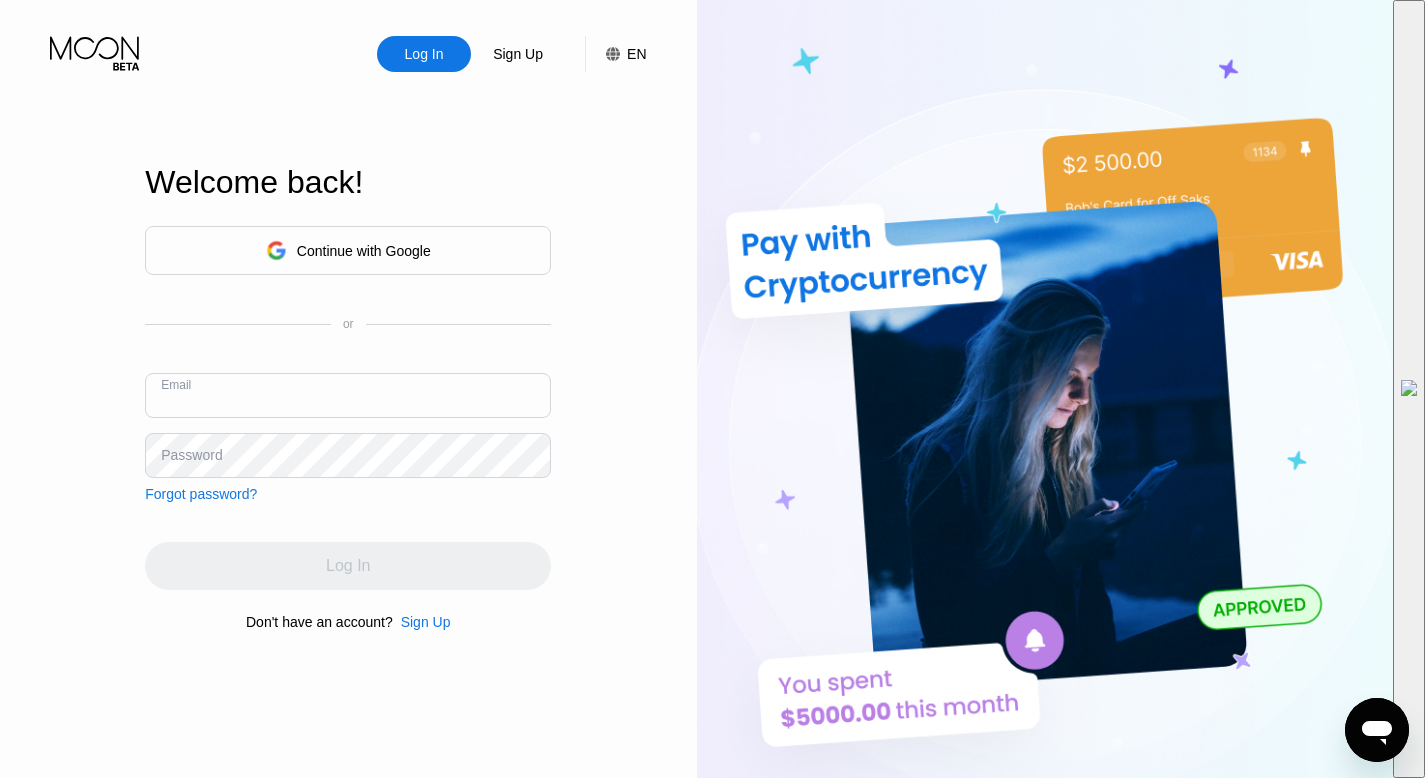 click at bounding box center [348, 395] 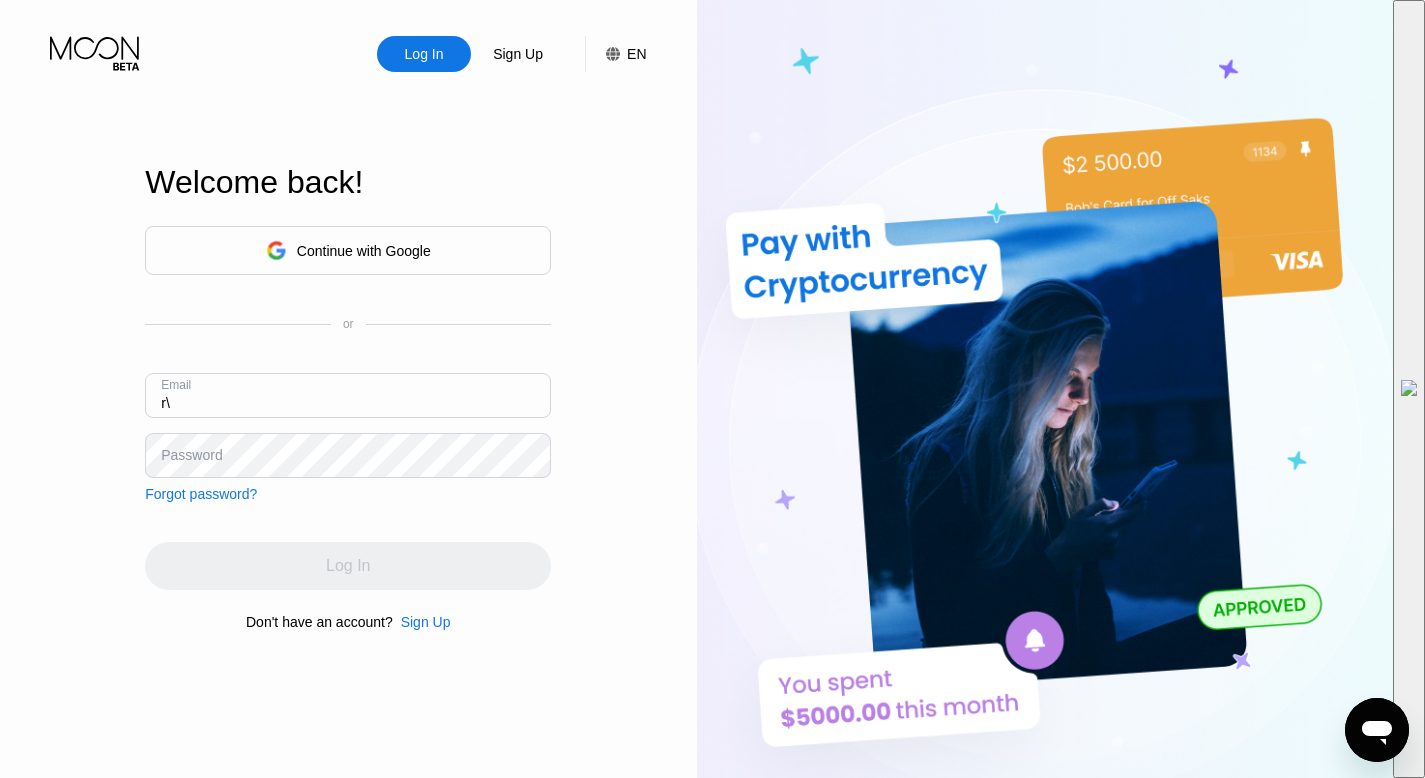 type on "r" 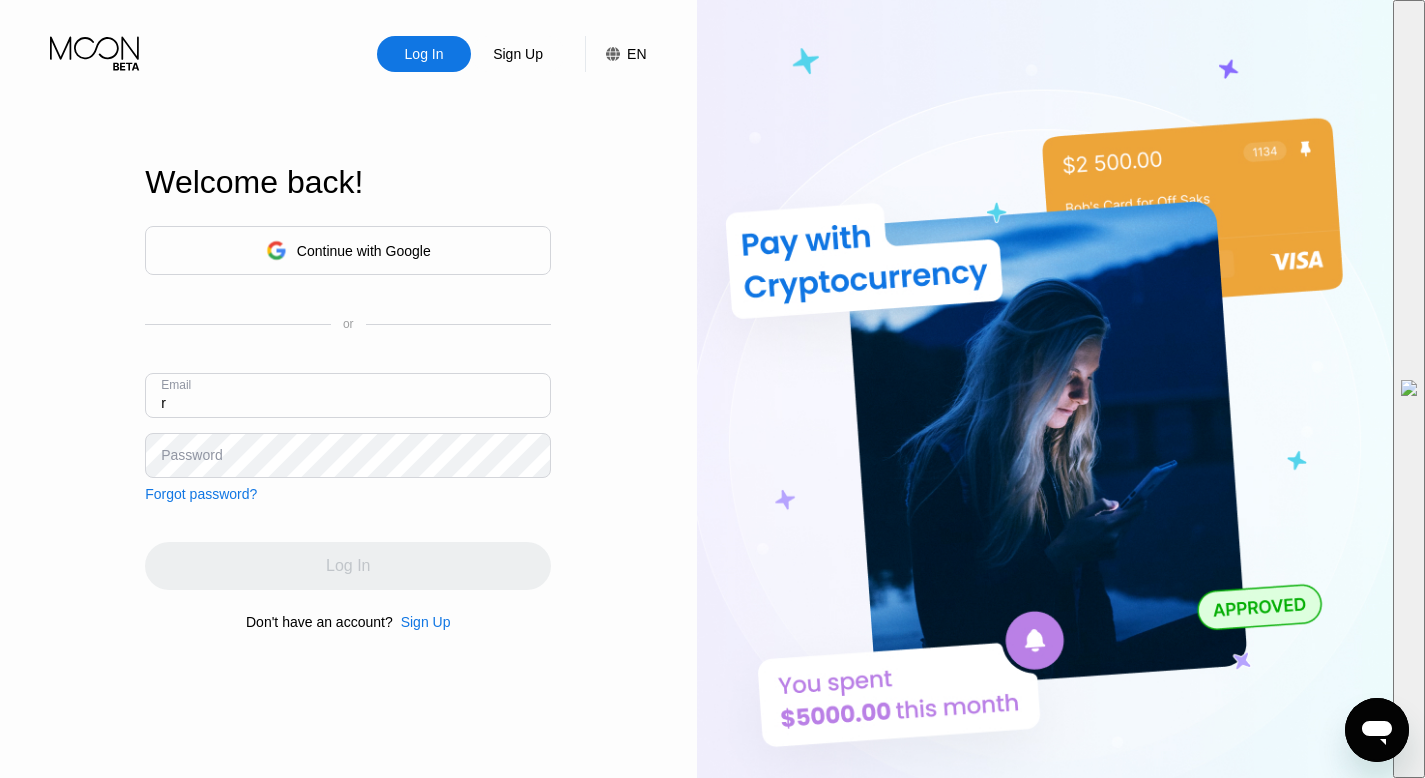 type 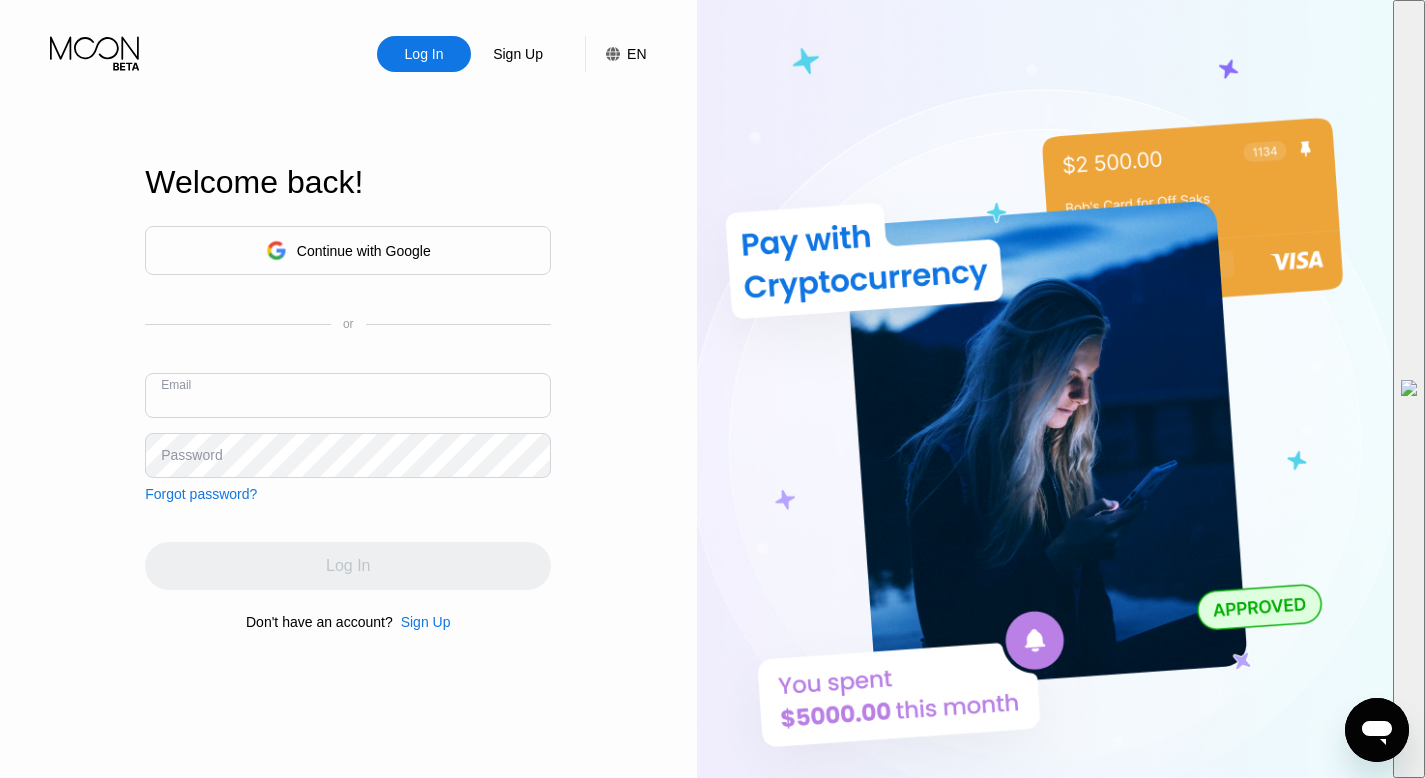 click at bounding box center [348, 395] 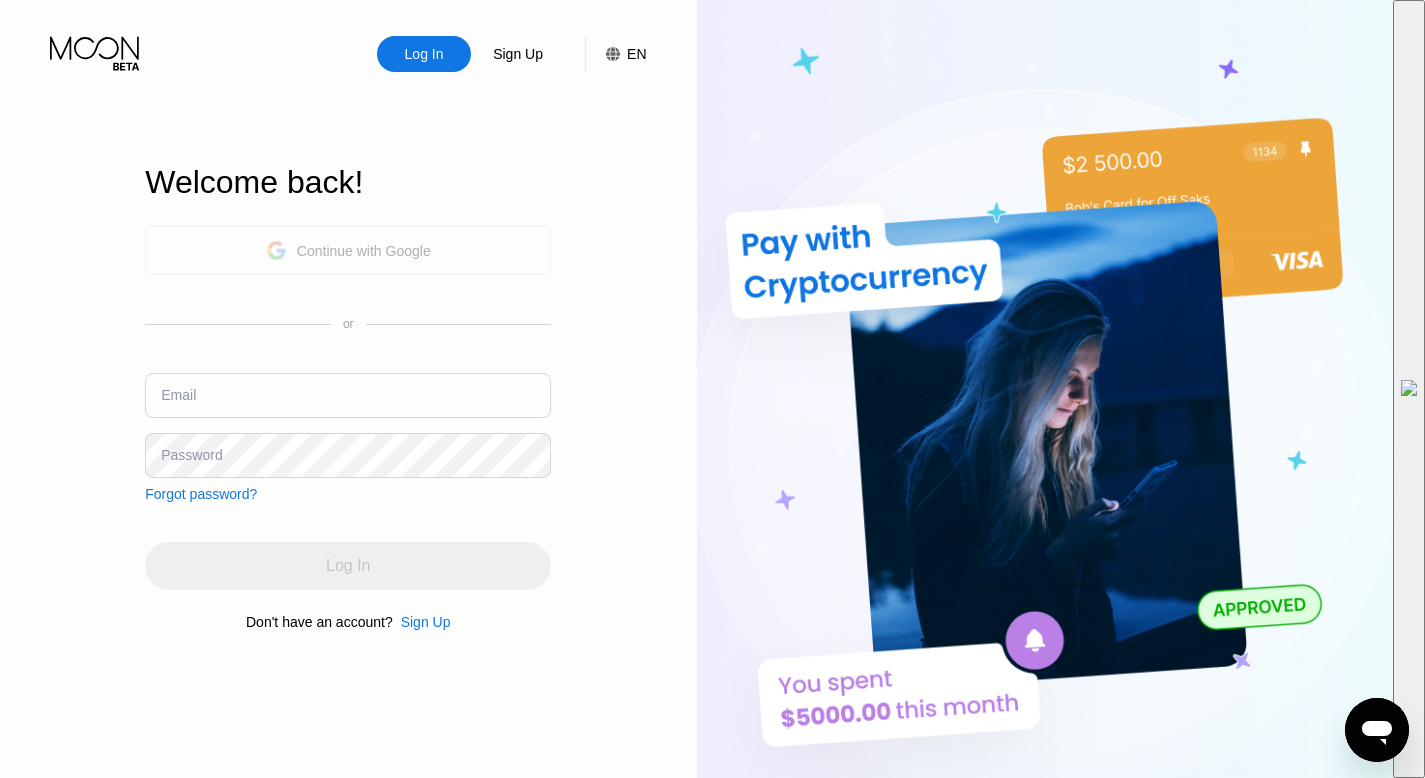 click on "Continue with Google" at bounding box center [364, 251] 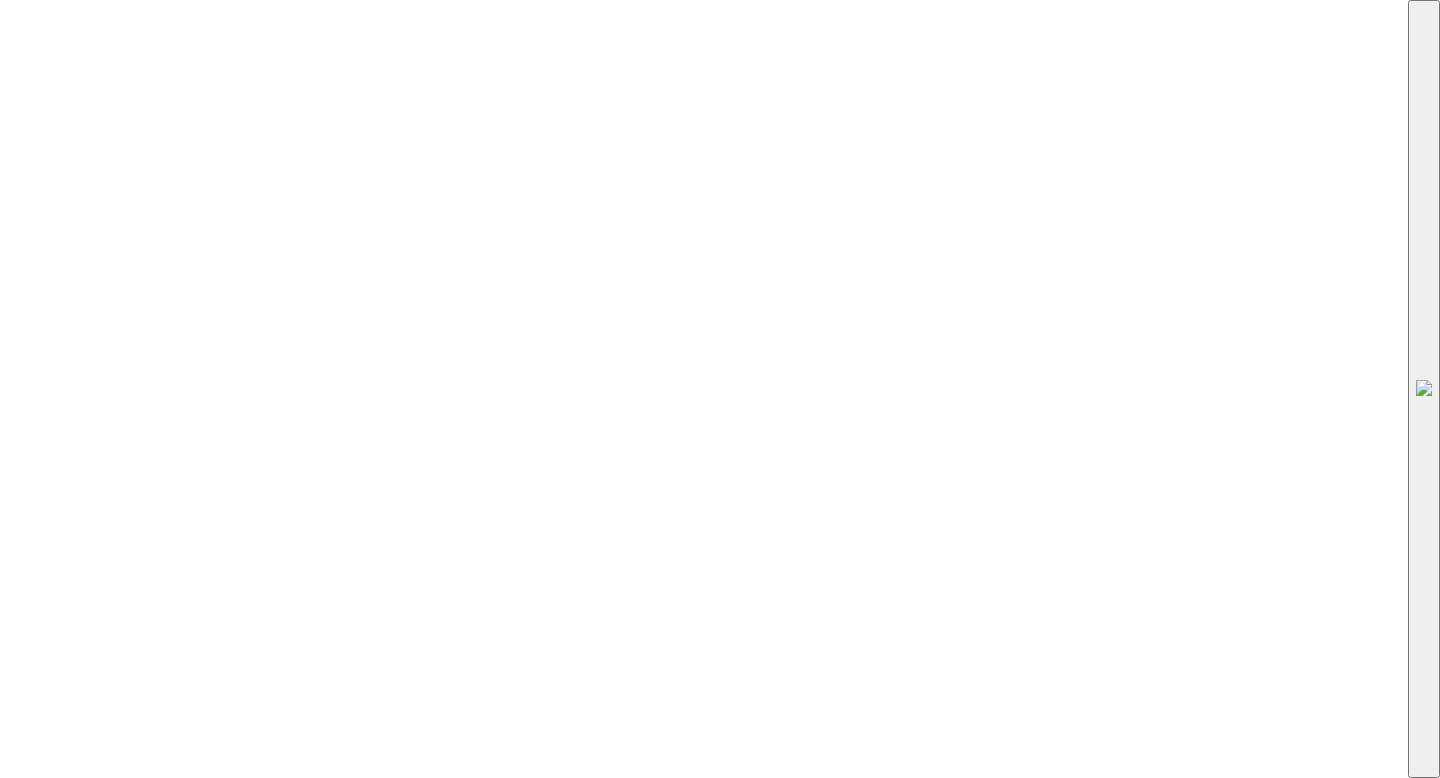 scroll, scrollTop: 0, scrollLeft: 0, axis: both 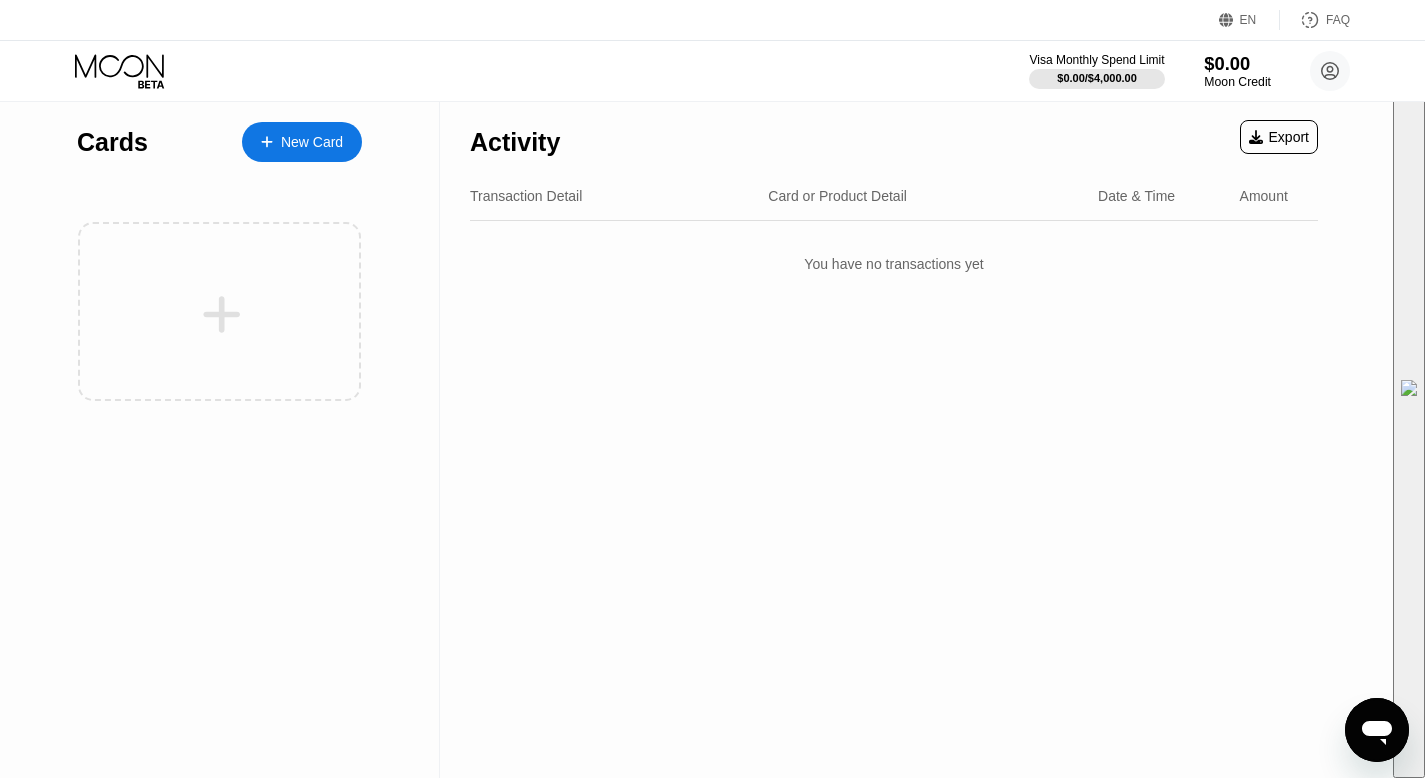click on "$0.00" at bounding box center (1237, 63) 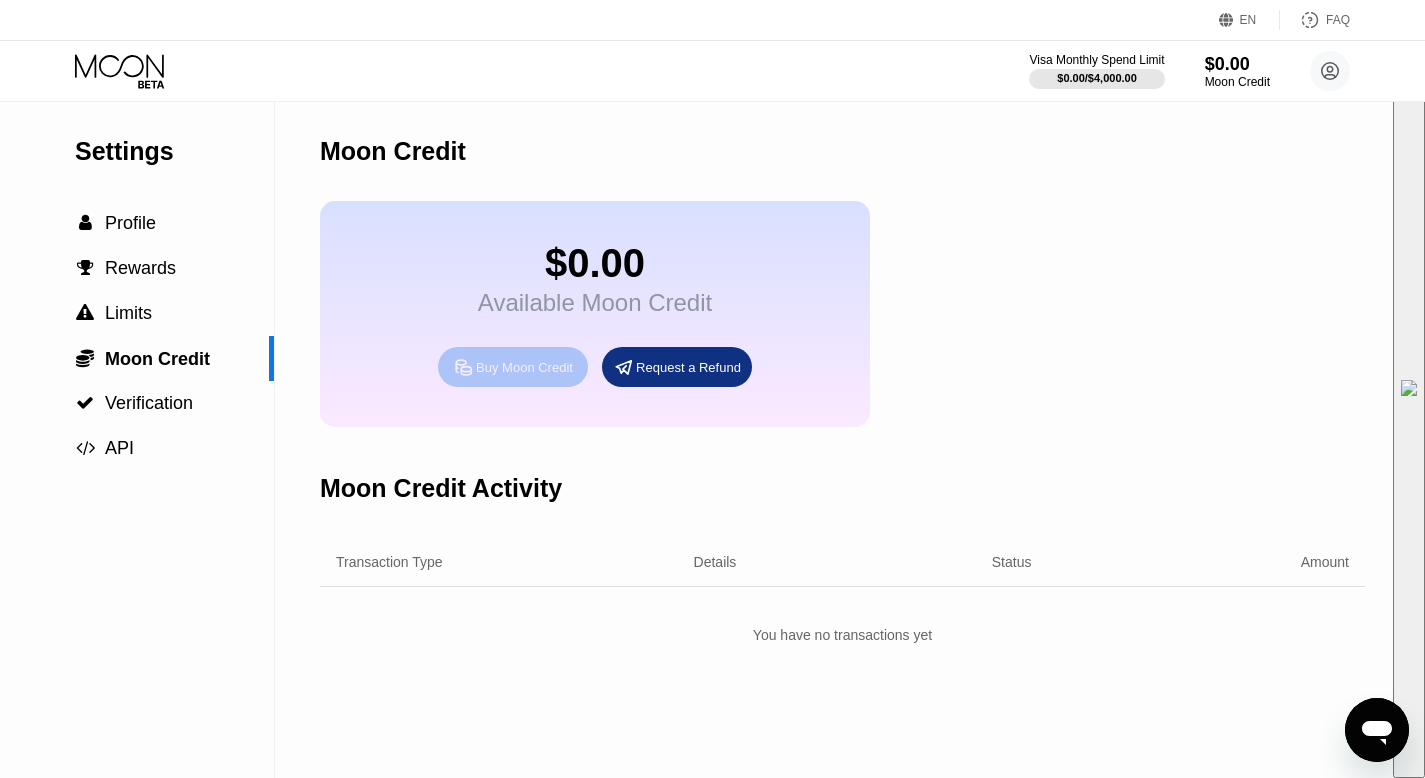 click on "Buy Moon Credit" at bounding box center [524, 367] 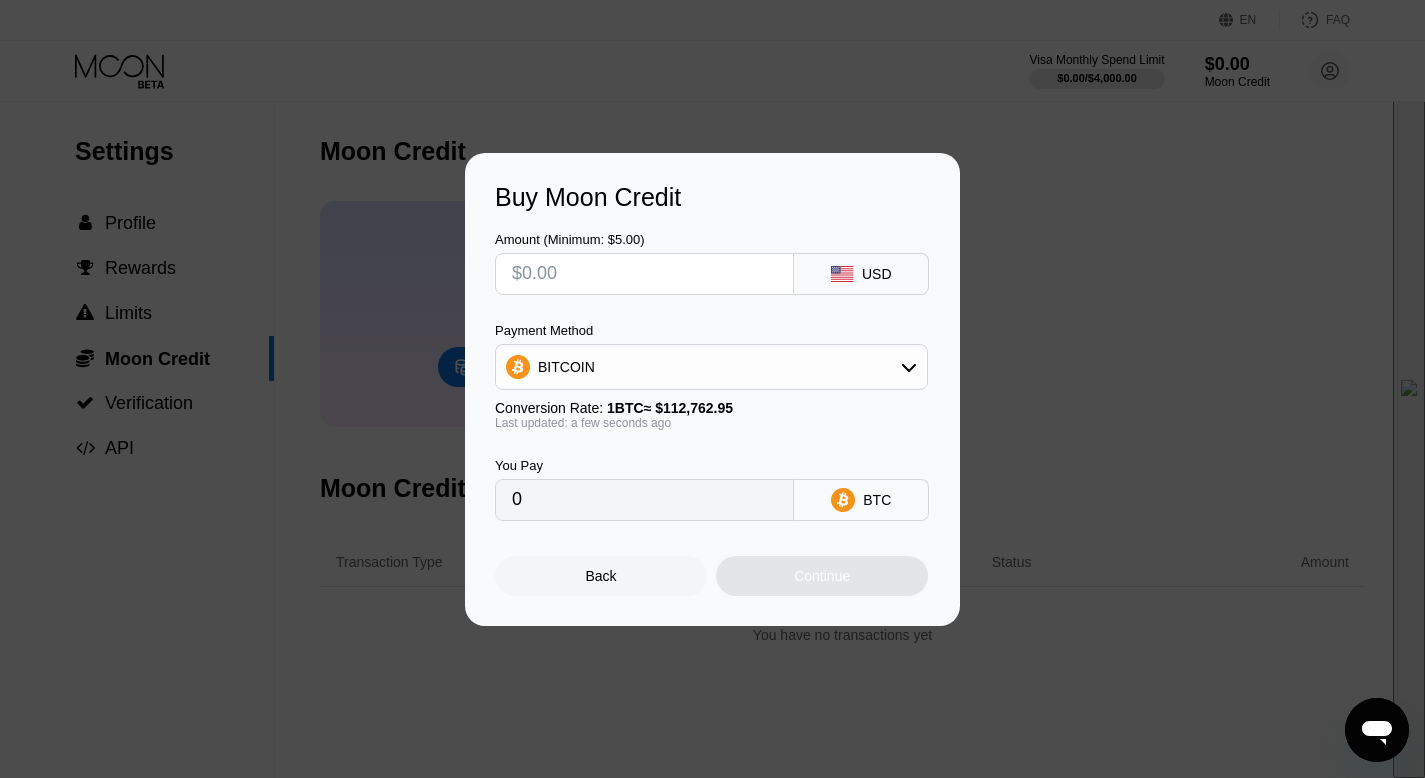 click at bounding box center [644, 274] 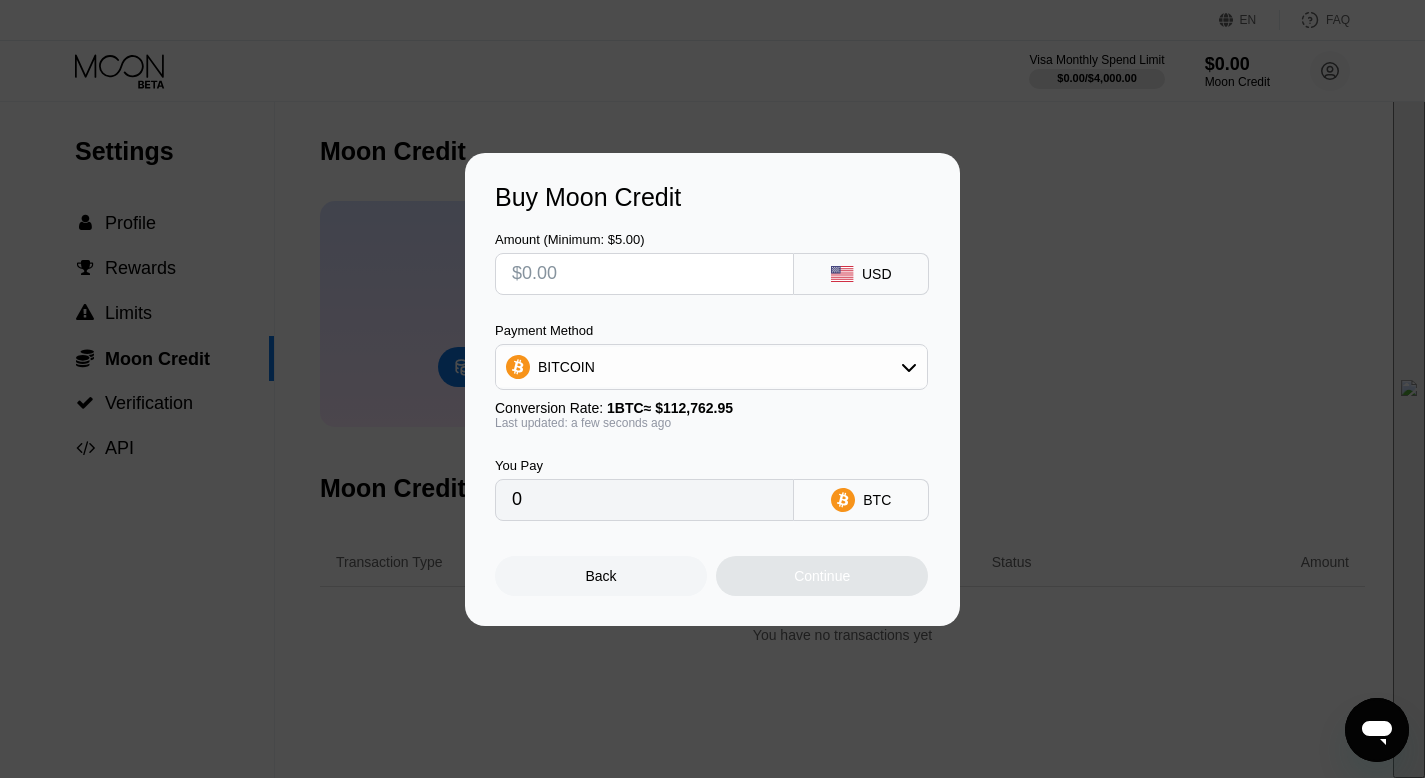 type on "$1" 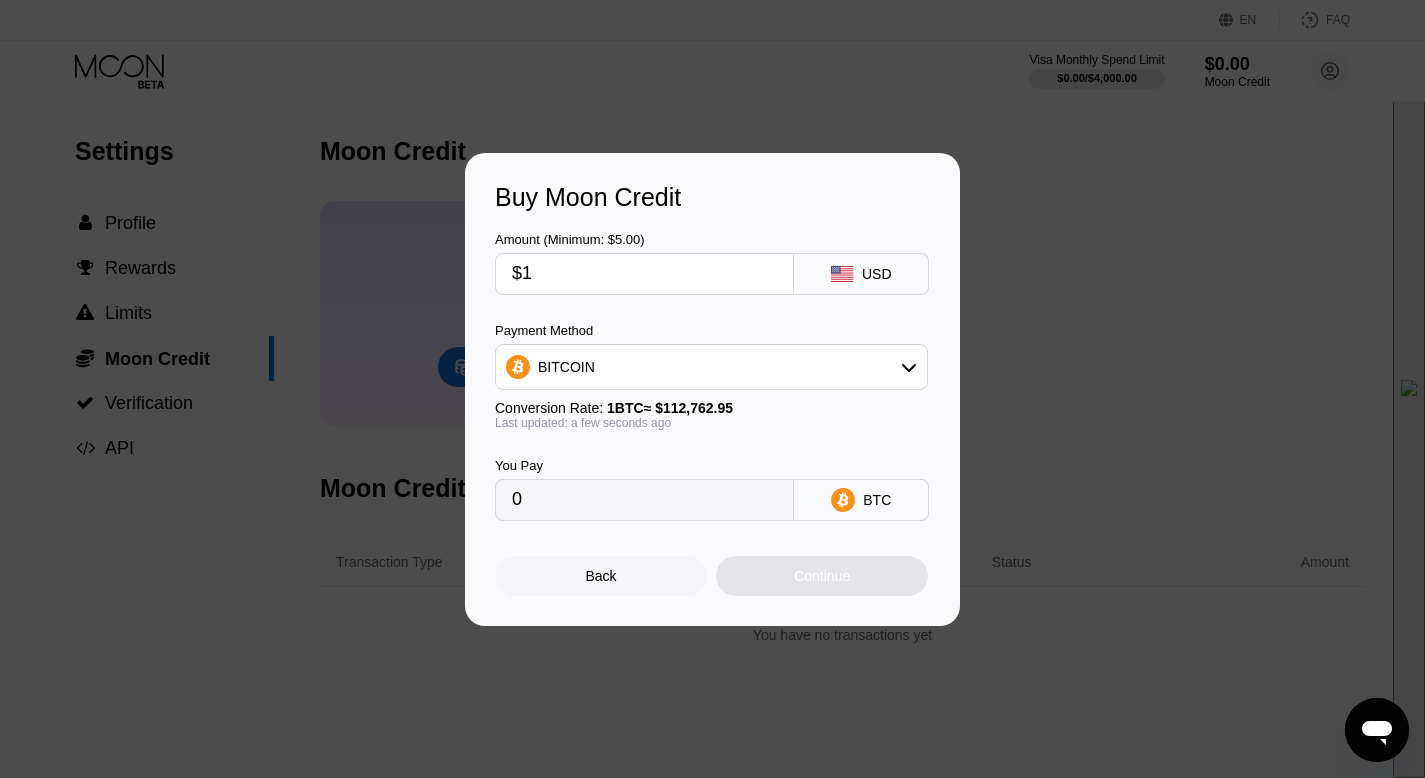 type on "0.00000887" 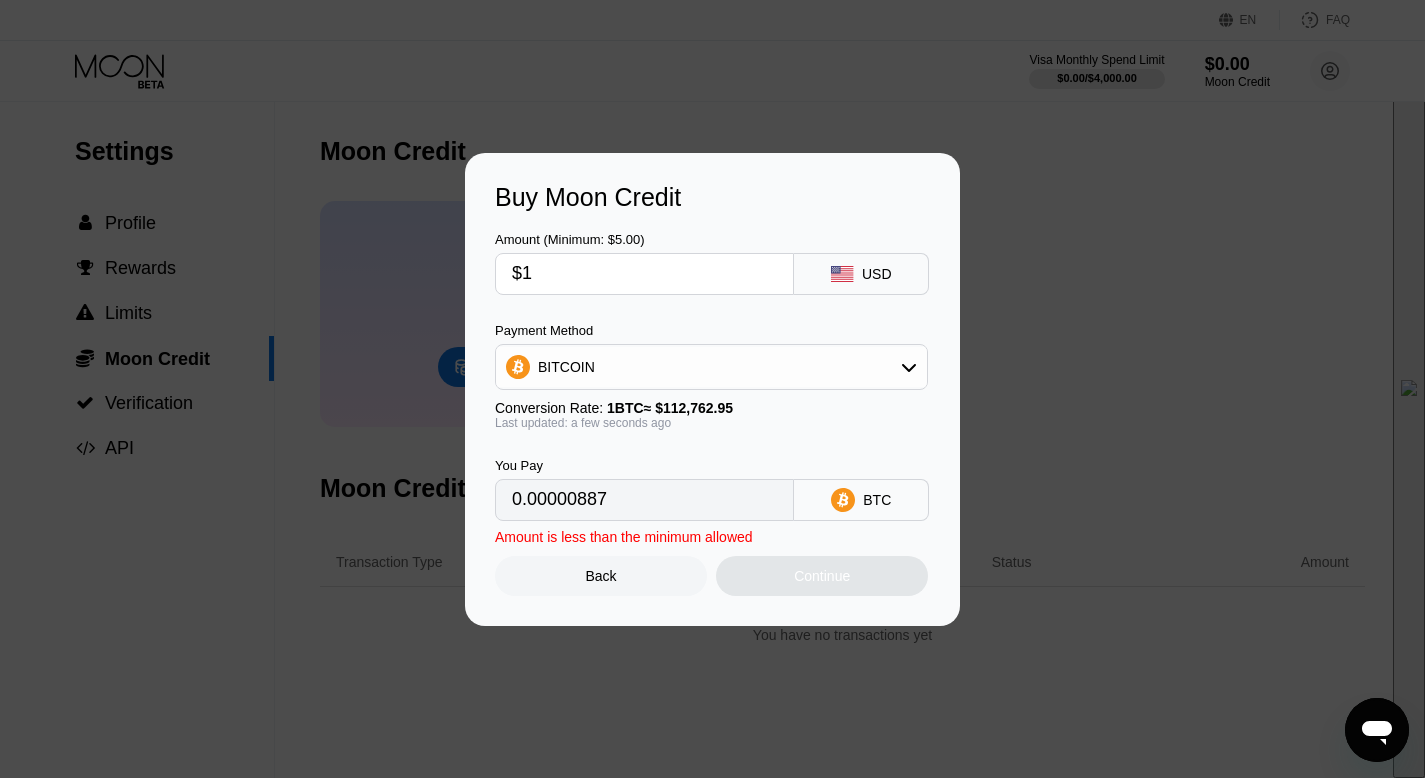 type on "$10" 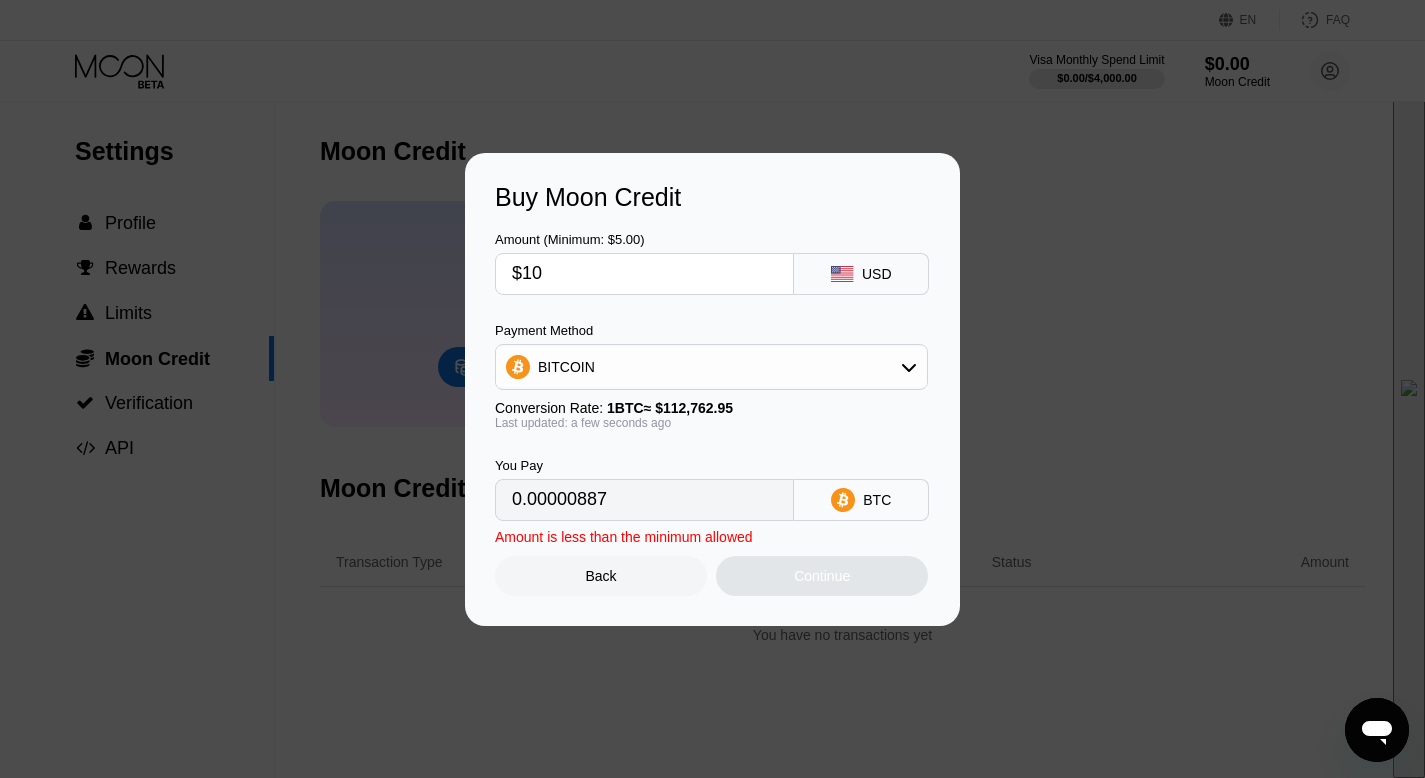 type on "0.00008869" 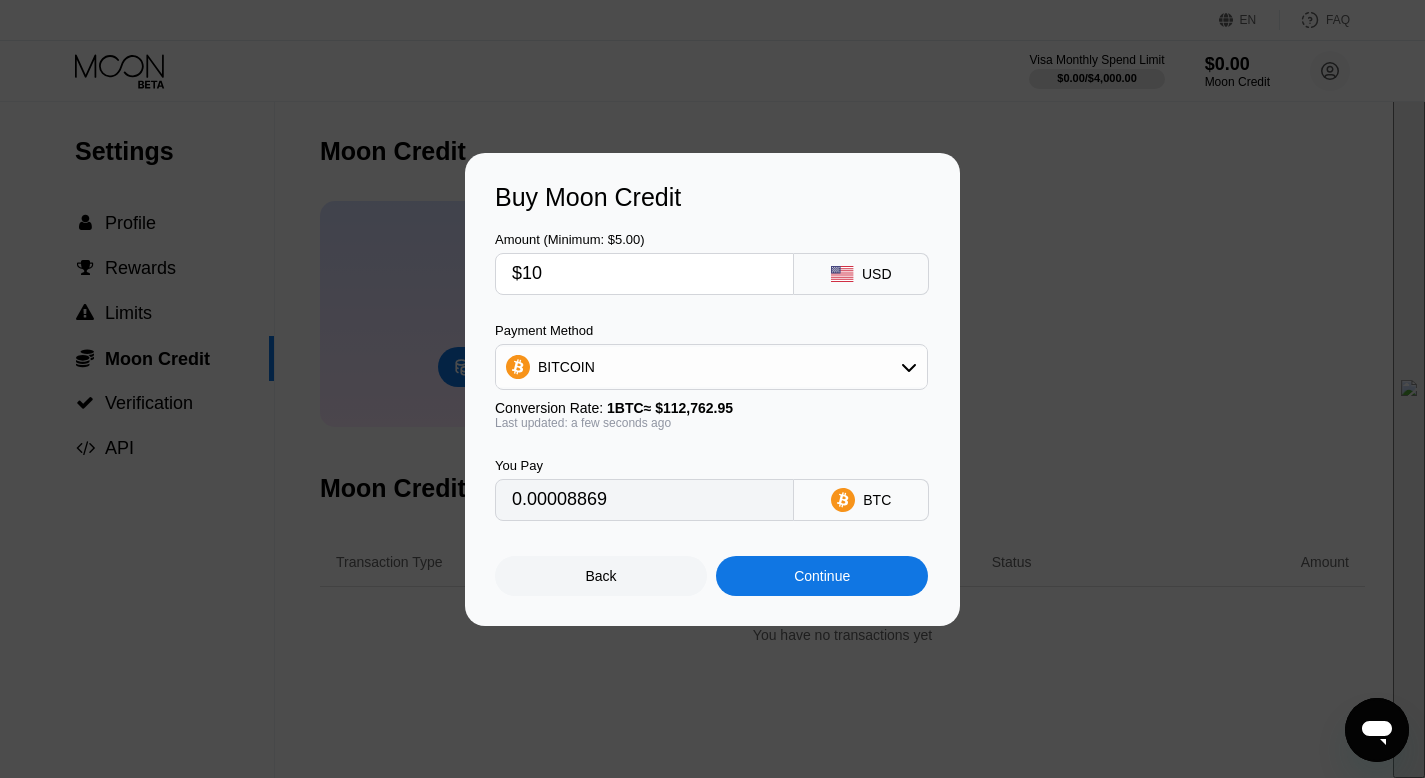 type on "$100" 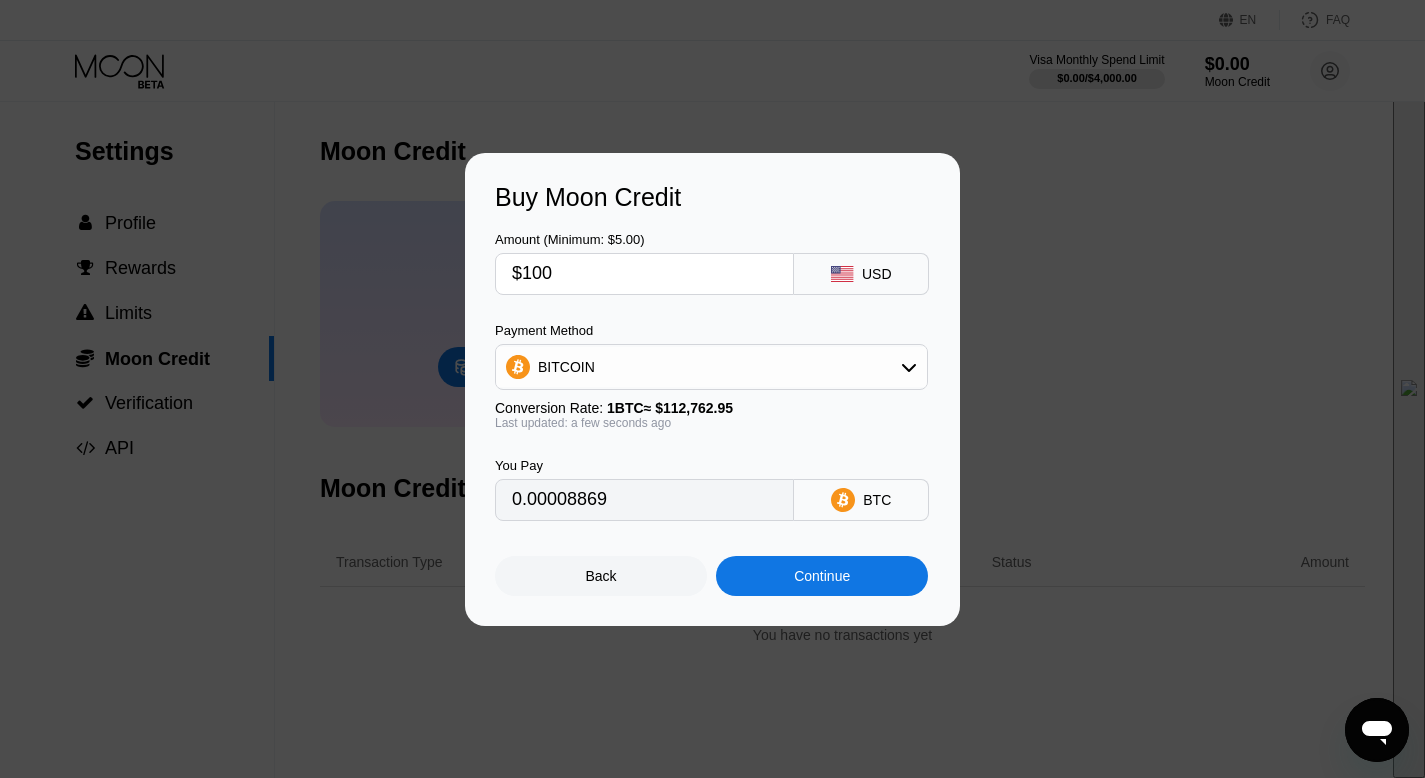 type on "0.00088682" 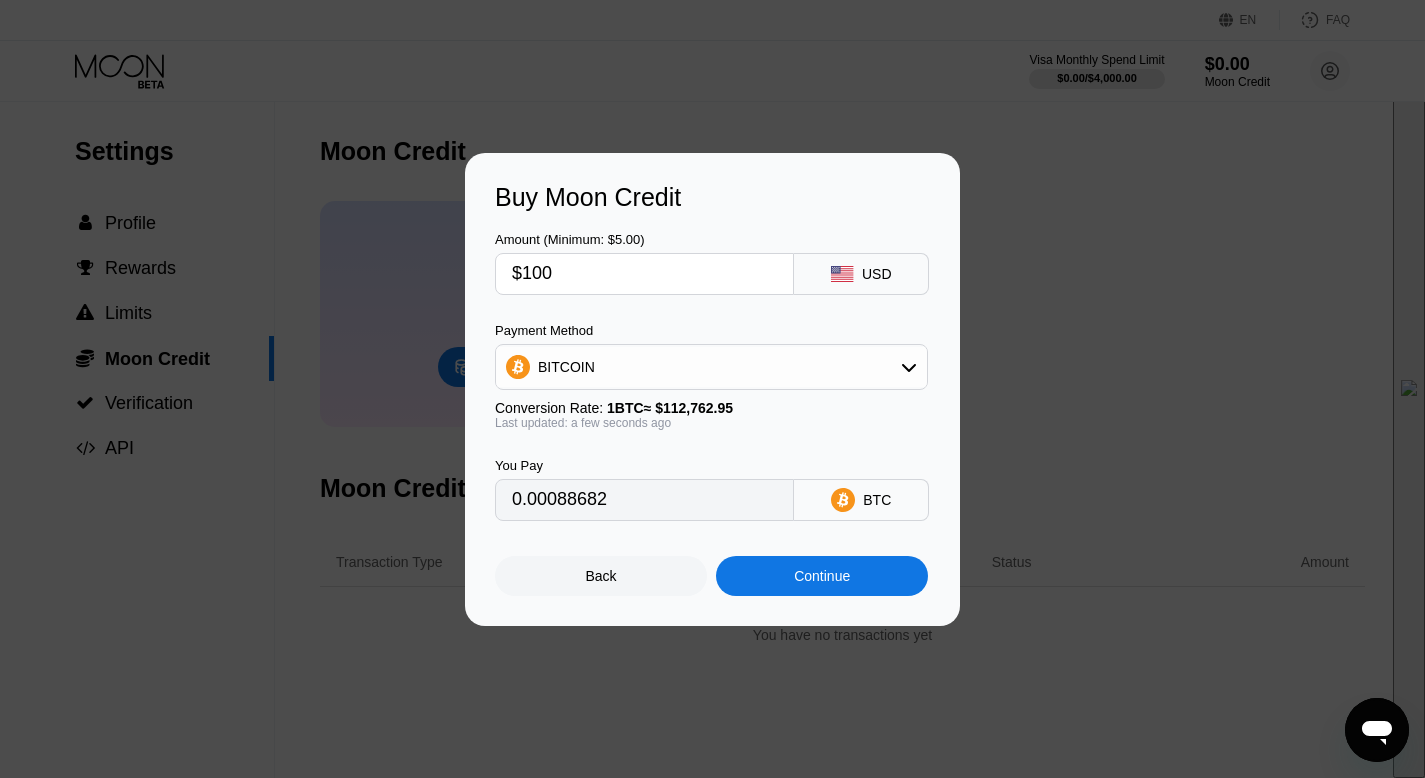 type on "$100" 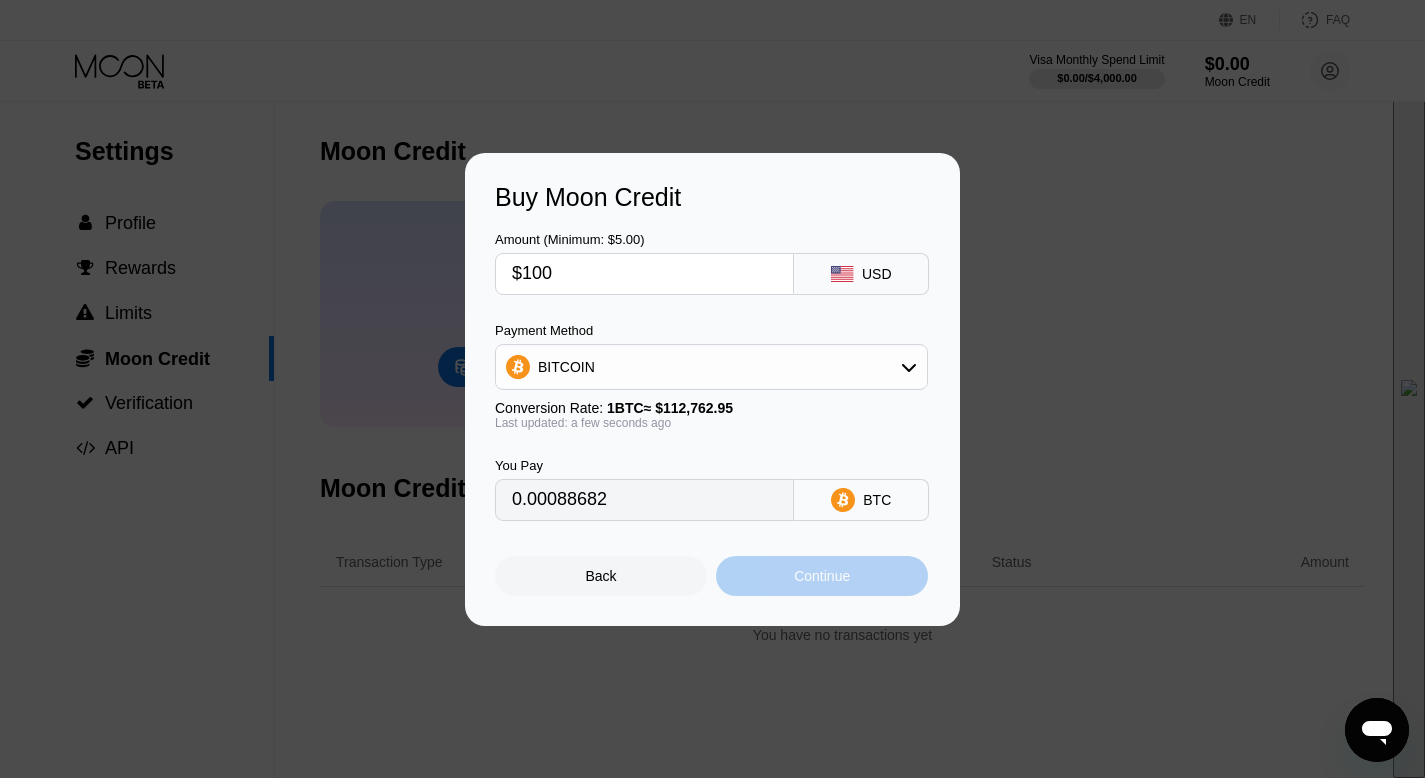 click on "Continue" at bounding box center [822, 576] 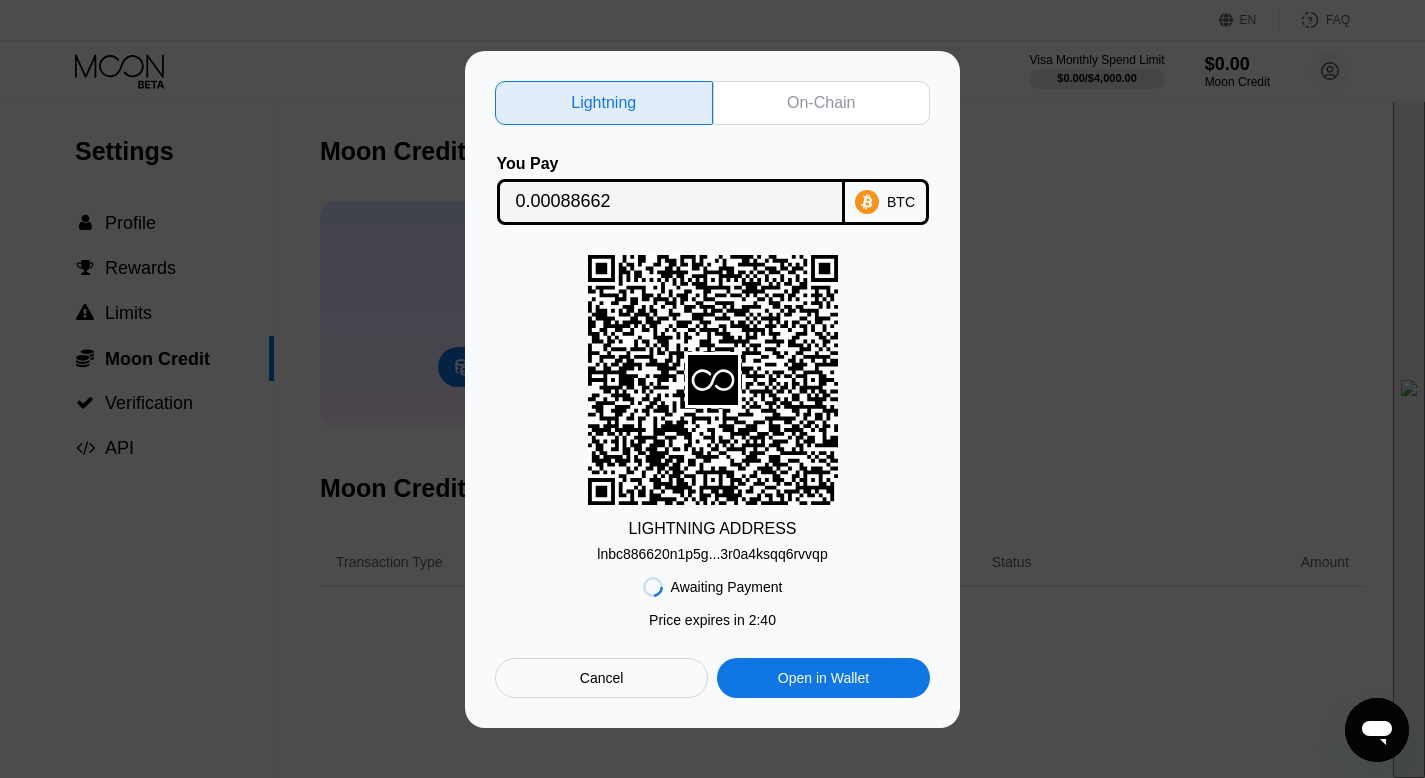 click on "Open in Wallet" at bounding box center [823, 678] 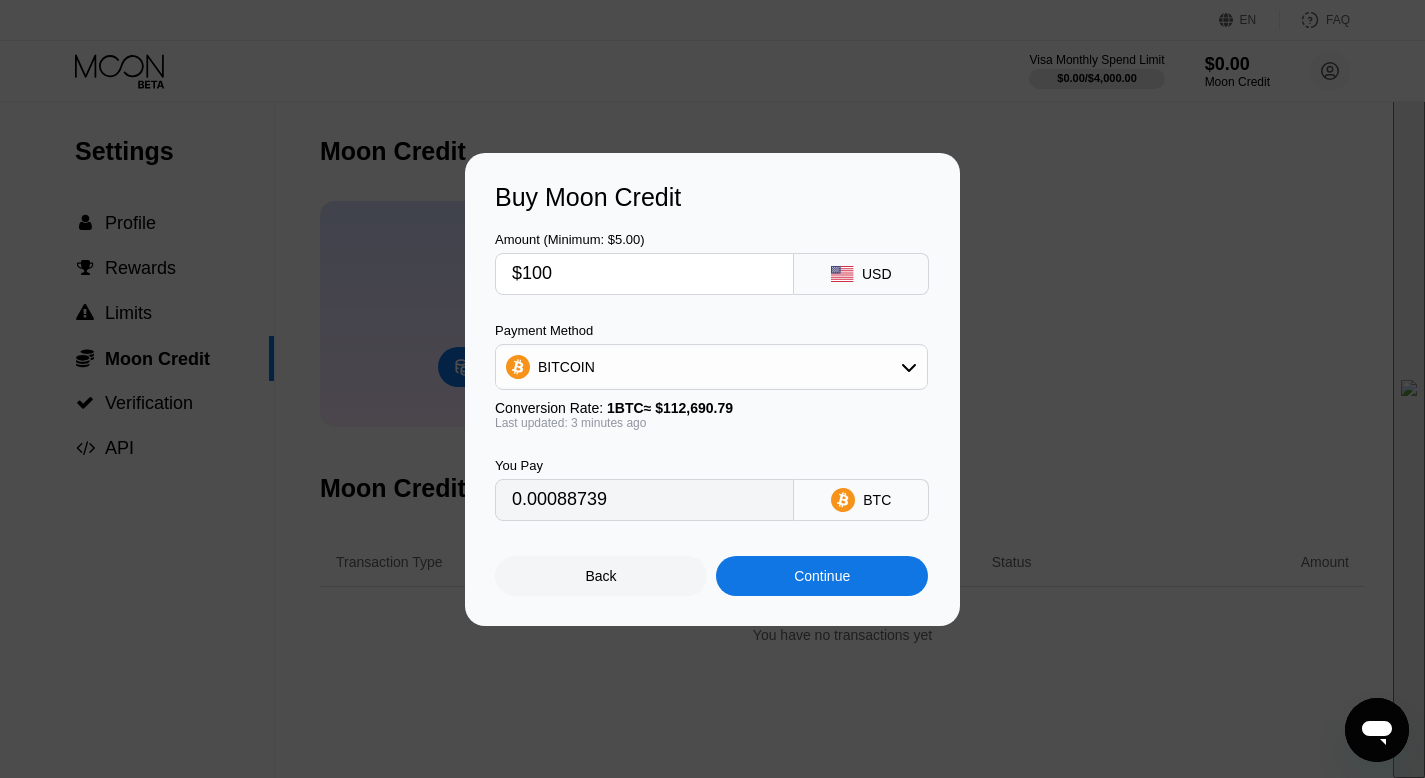 type on "0.00088790" 